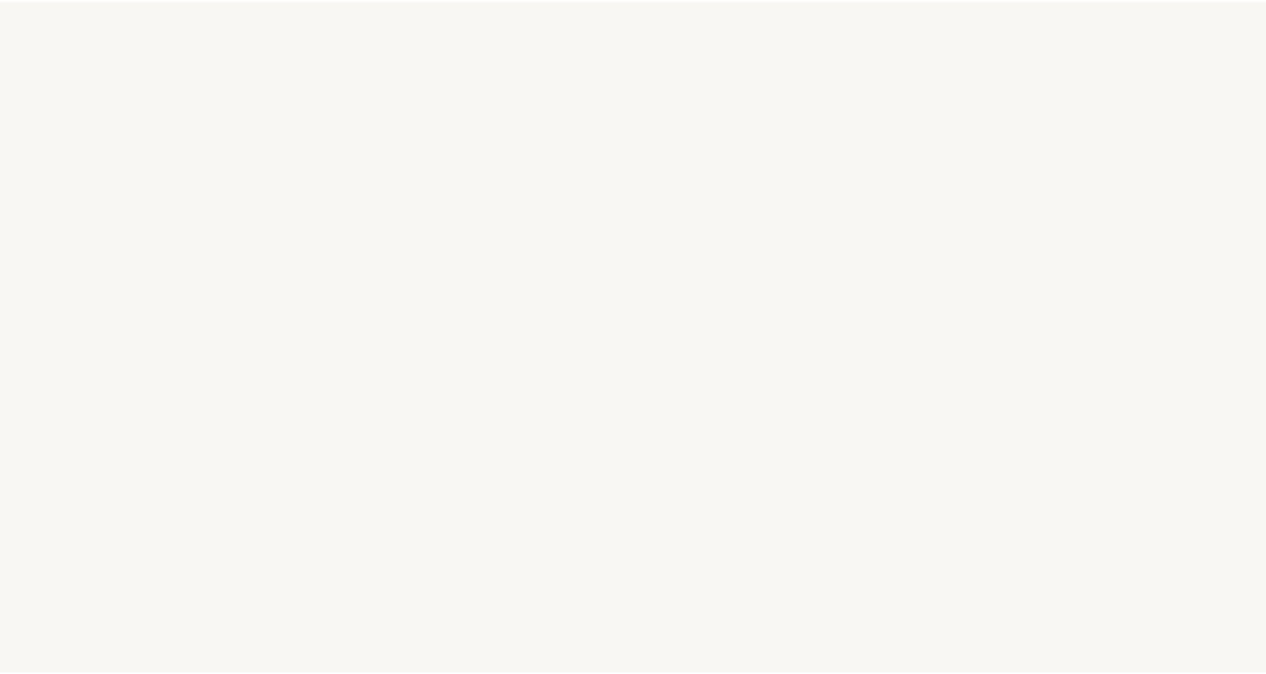 scroll, scrollTop: 0, scrollLeft: 0, axis: both 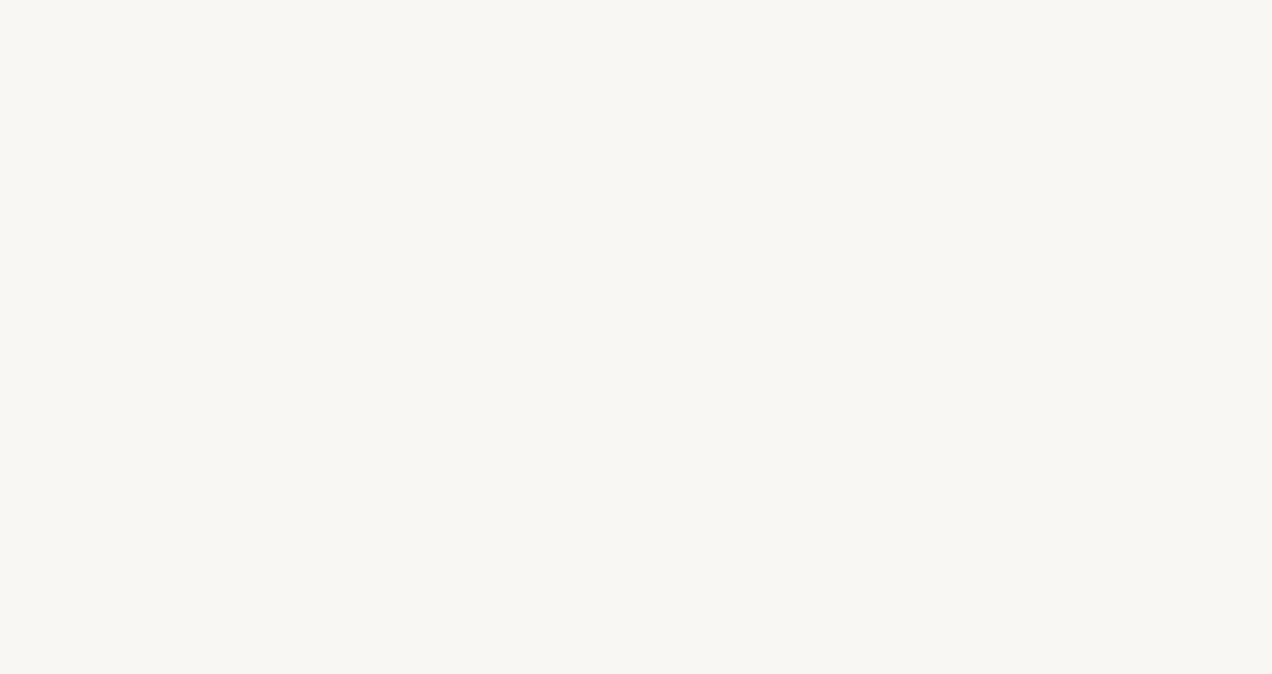 select on "FR" 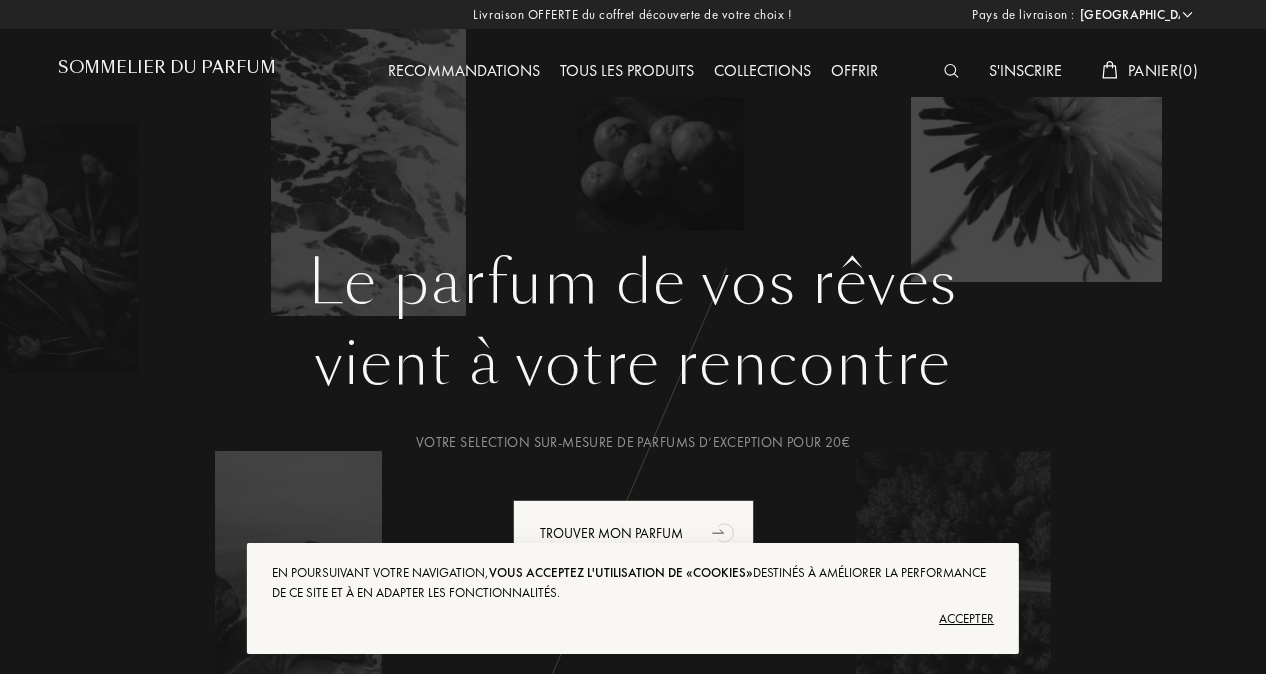scroll, scrollTop: 0, scrollLeft: 0, axis: both 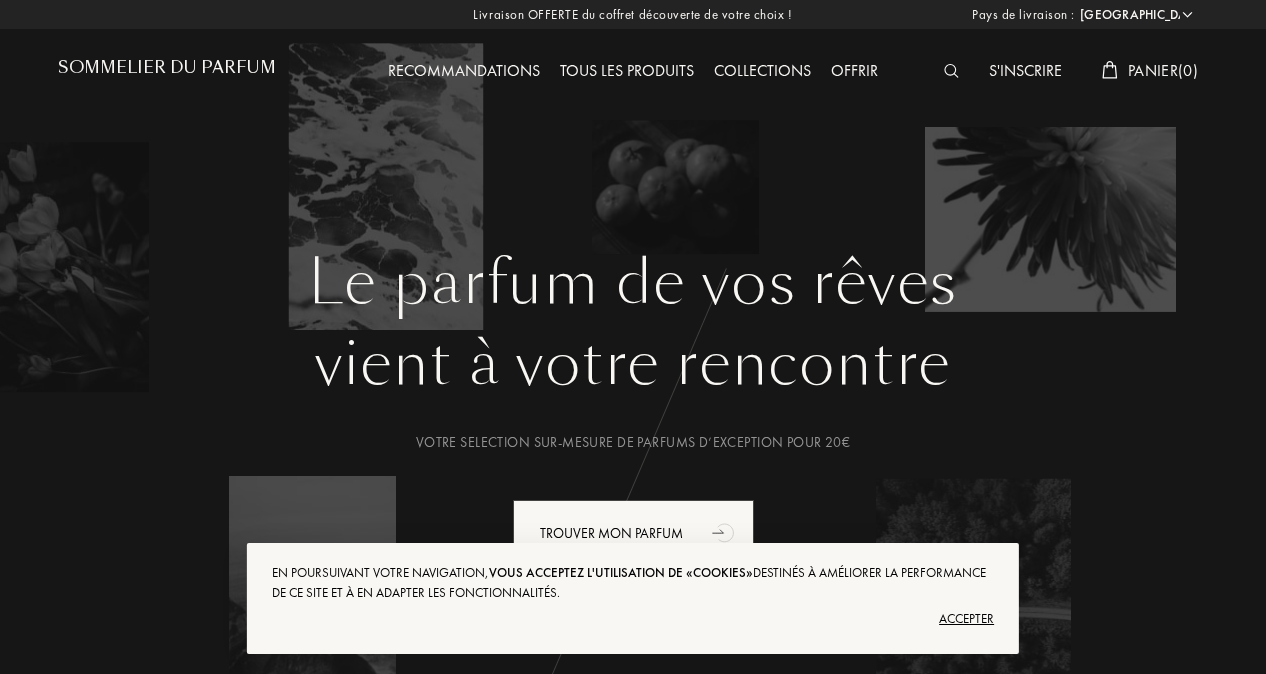 click on "Accepter" at bounding box center [633, 619] 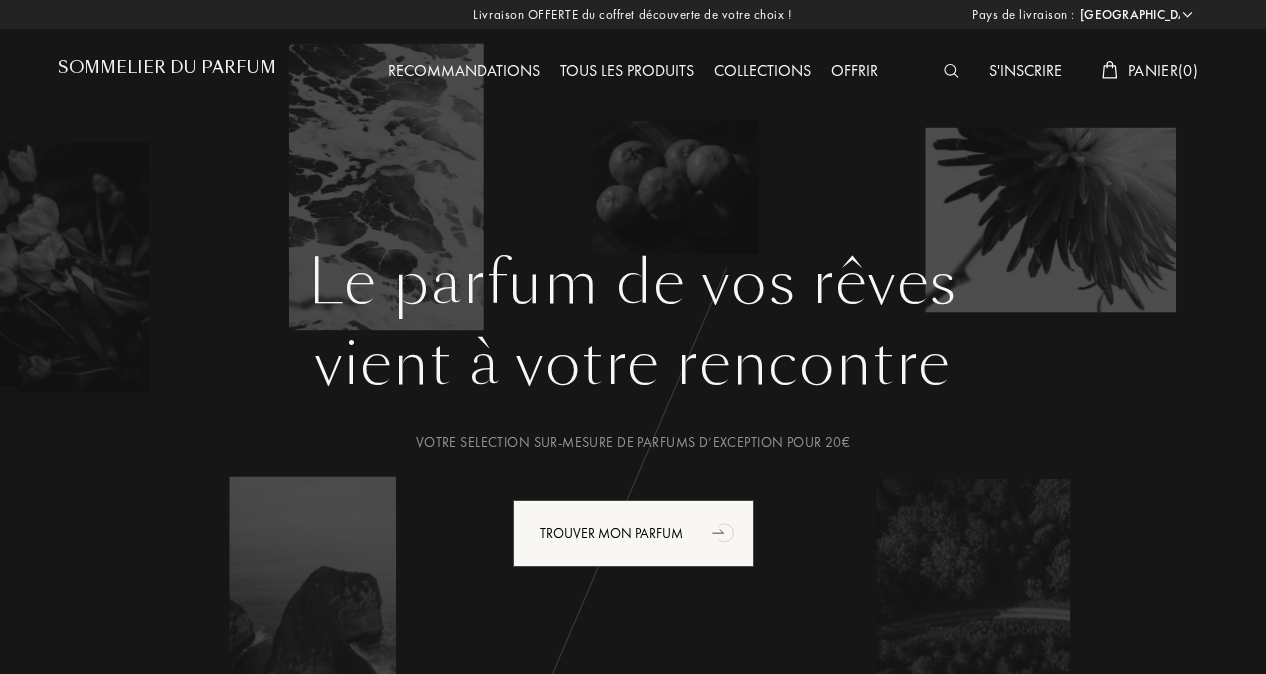 scroll, scrollTop: 0, scrollLeft: 0, axis: both 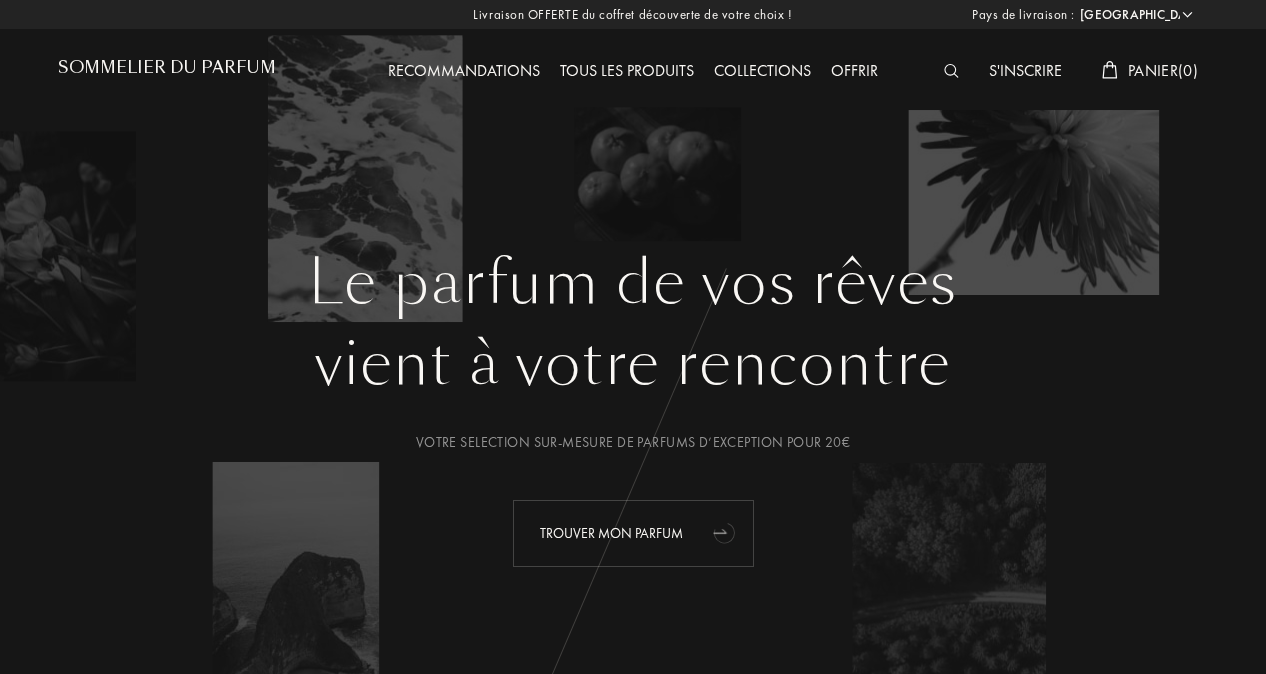 click on "Trouver mon parfum" at bounding box center [633, 533] 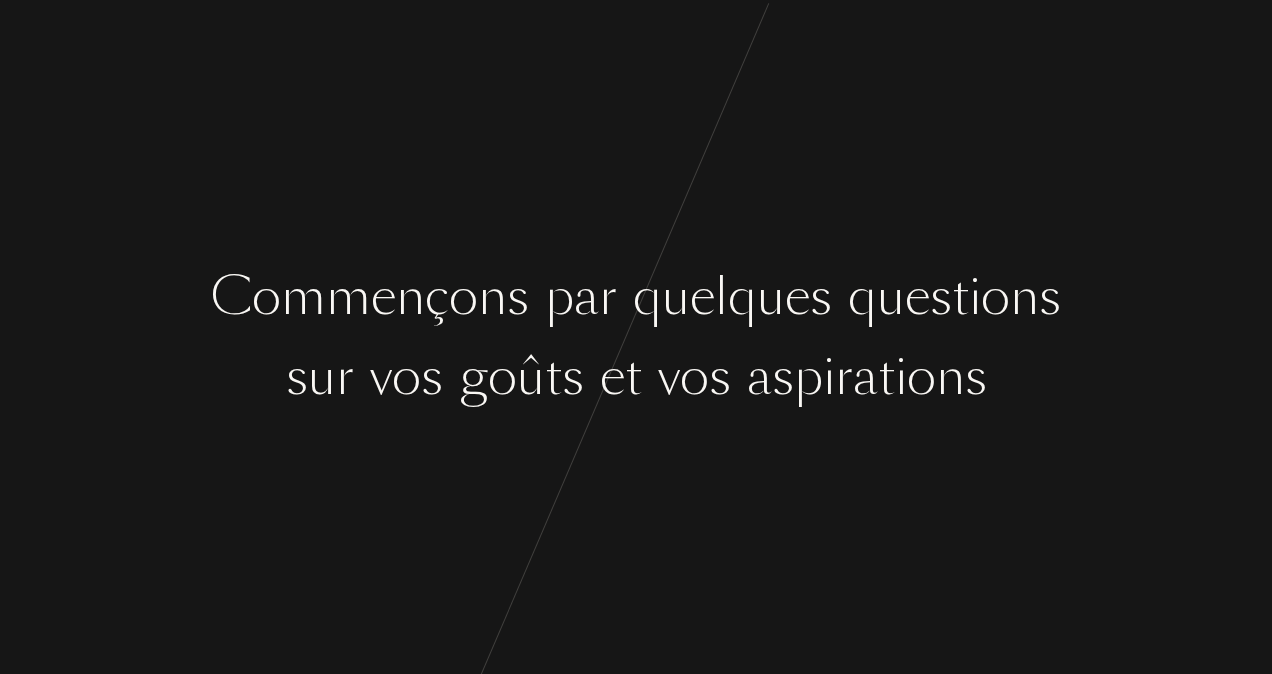 scroll, scrollTop: 0, scrollLeft: 0, axis: both 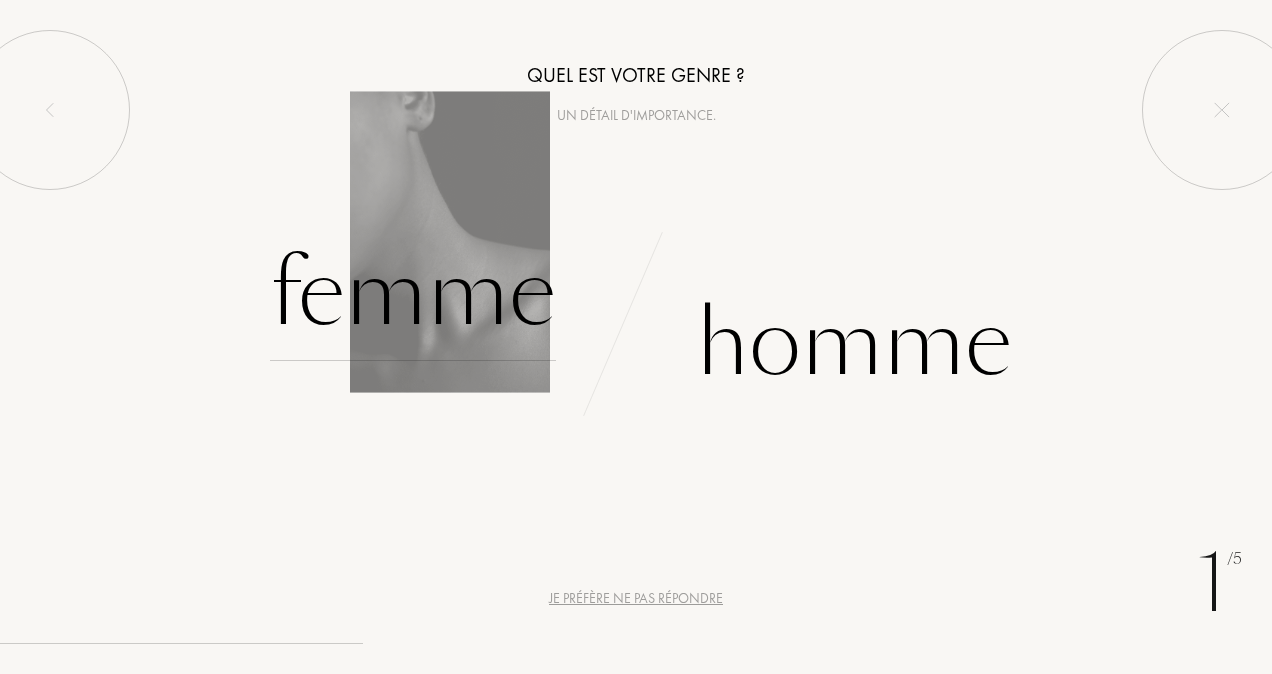 click on "Femme" at bounding box center [413, 293] 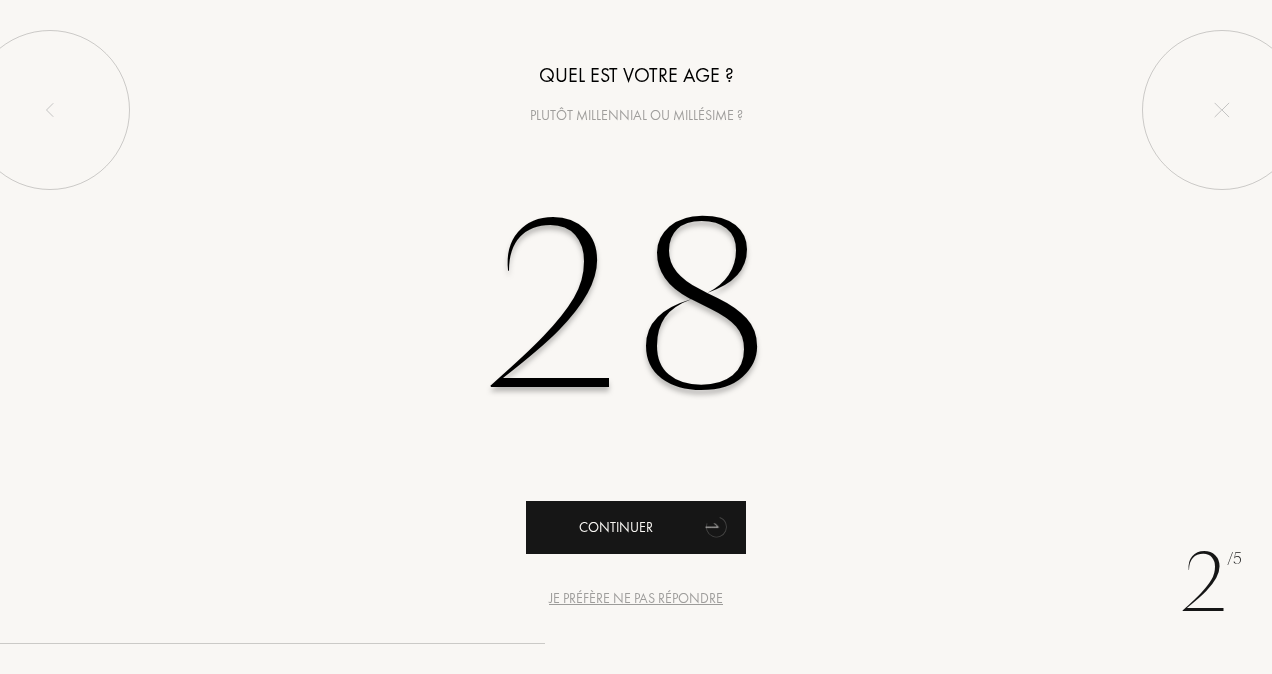 type on "28" 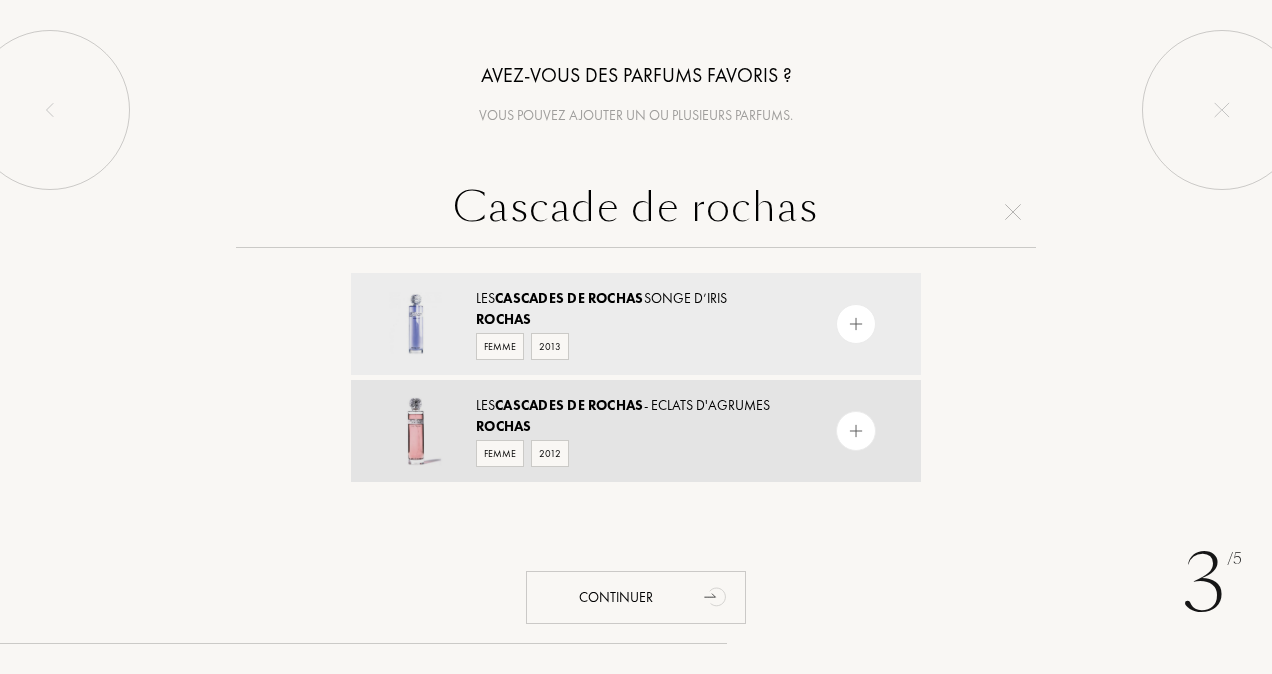type on "Cascade de rochas" 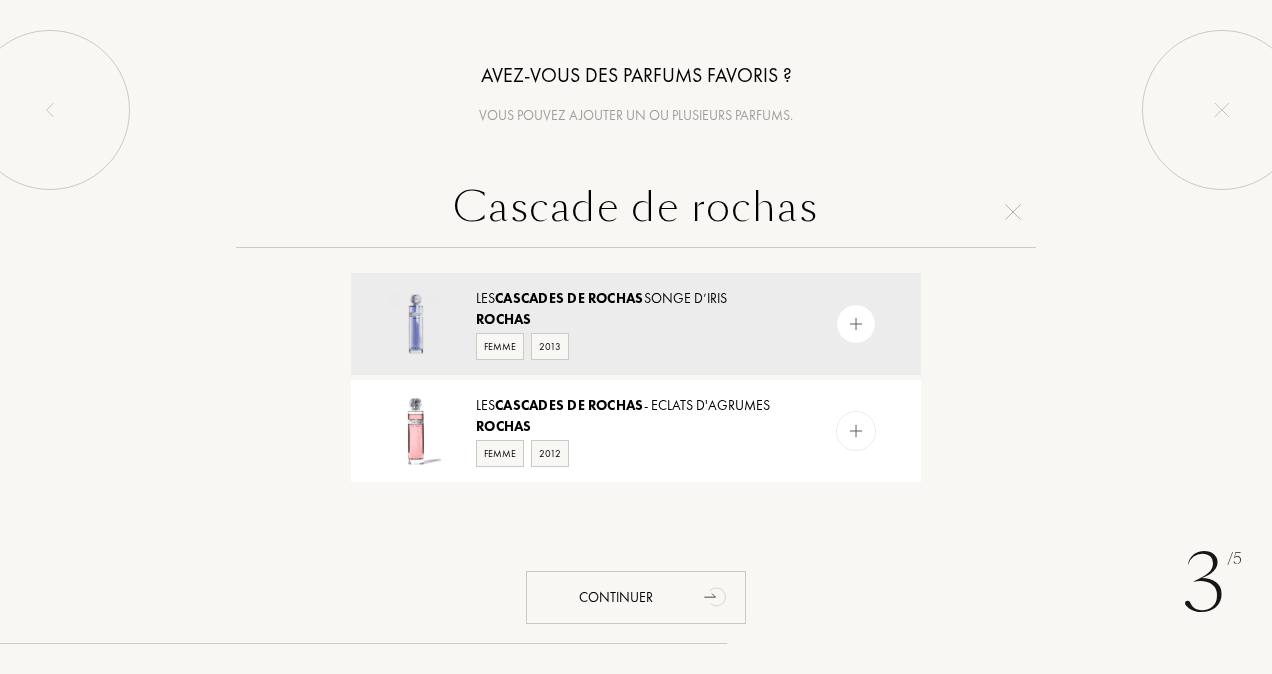 click at bounding box center (856, 431) 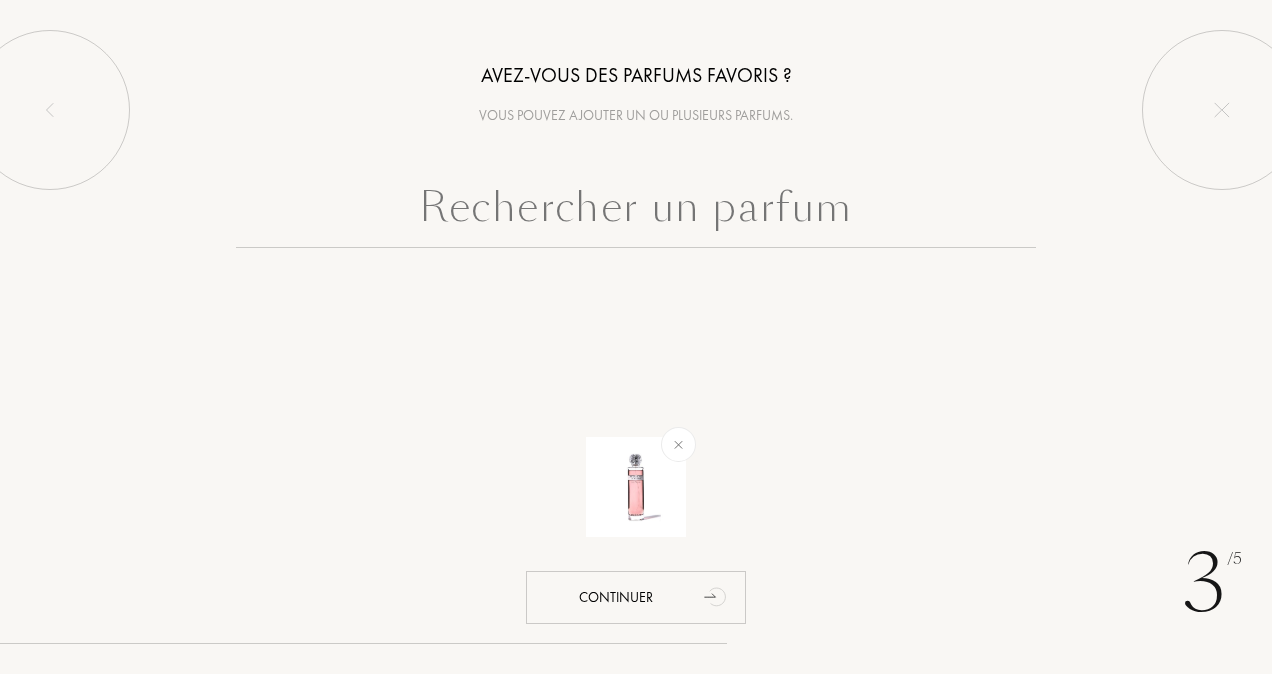 click at bounding box center [636, 212] 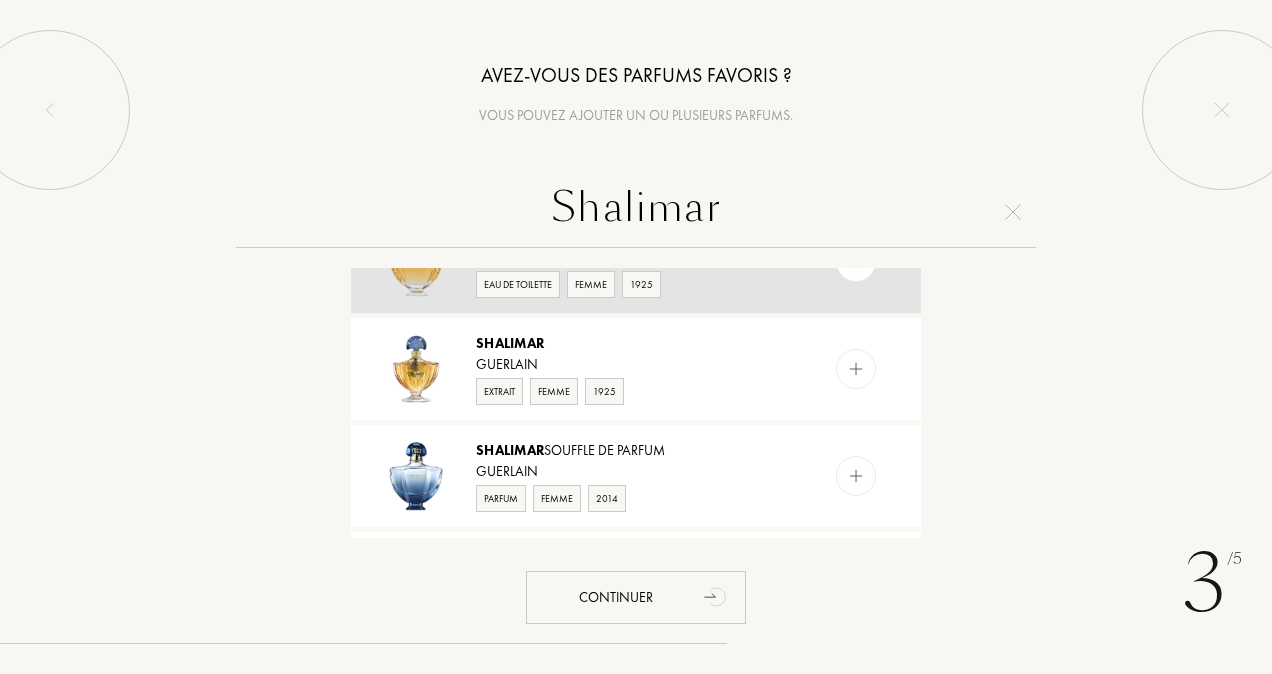 scroll, scrollTop: 200, scrollLeft: 0, axis: vertical 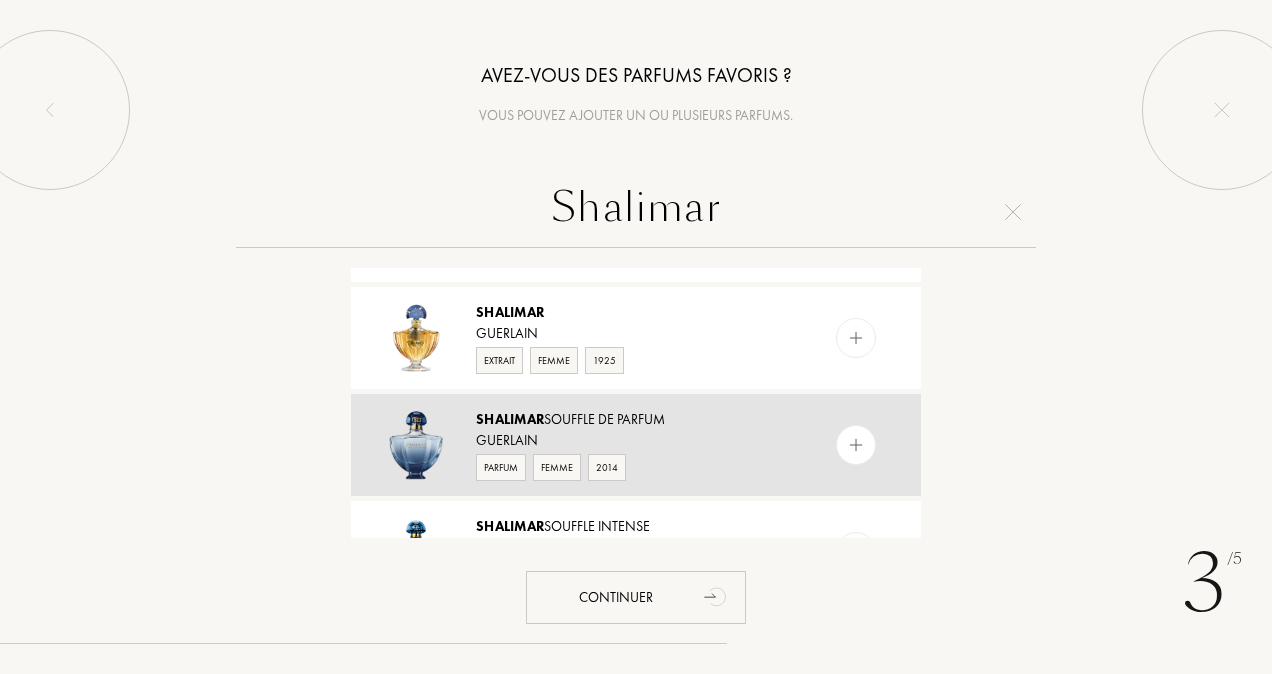 type on "Shalimar" 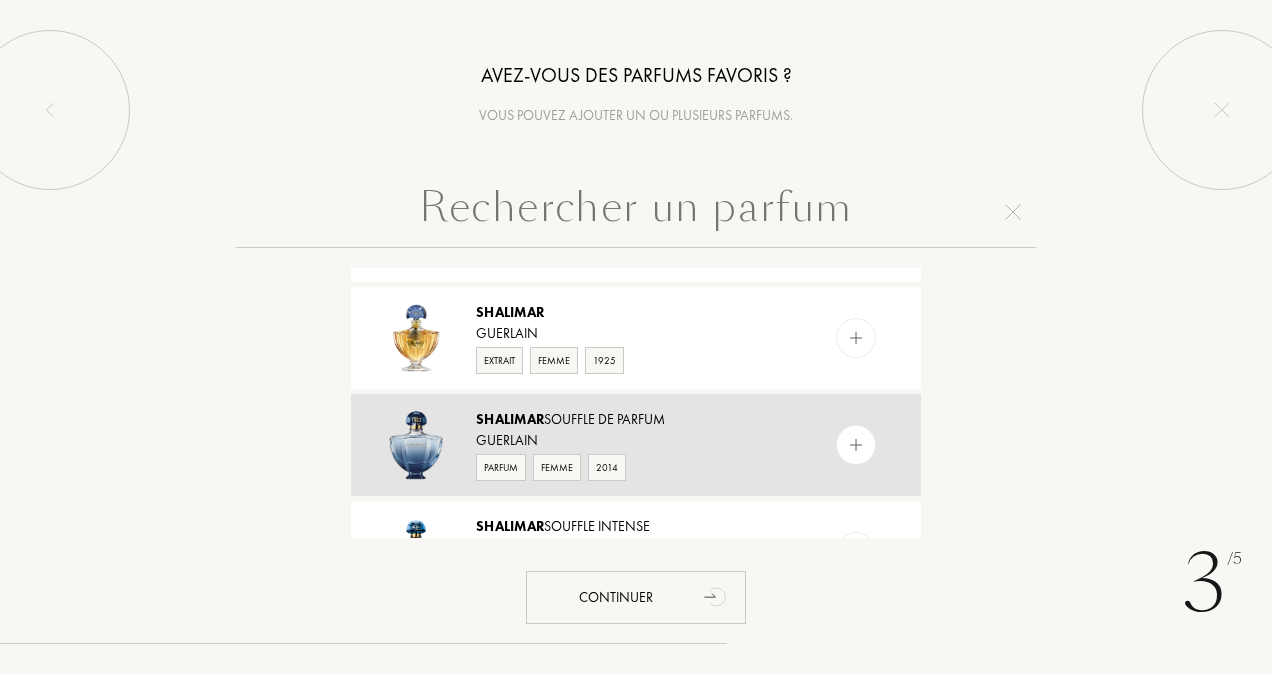 scroll, scrollTop: 0, scrollLeft: 0, axis: both 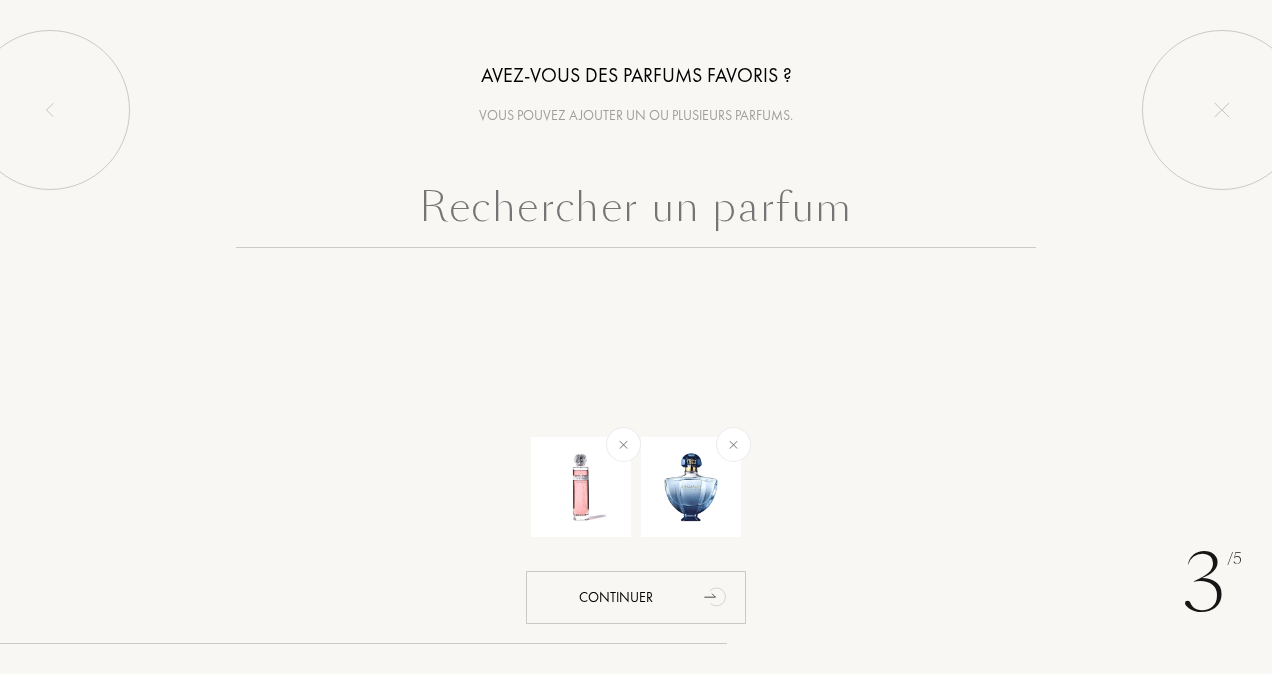 click at bounding box center (636, 212) 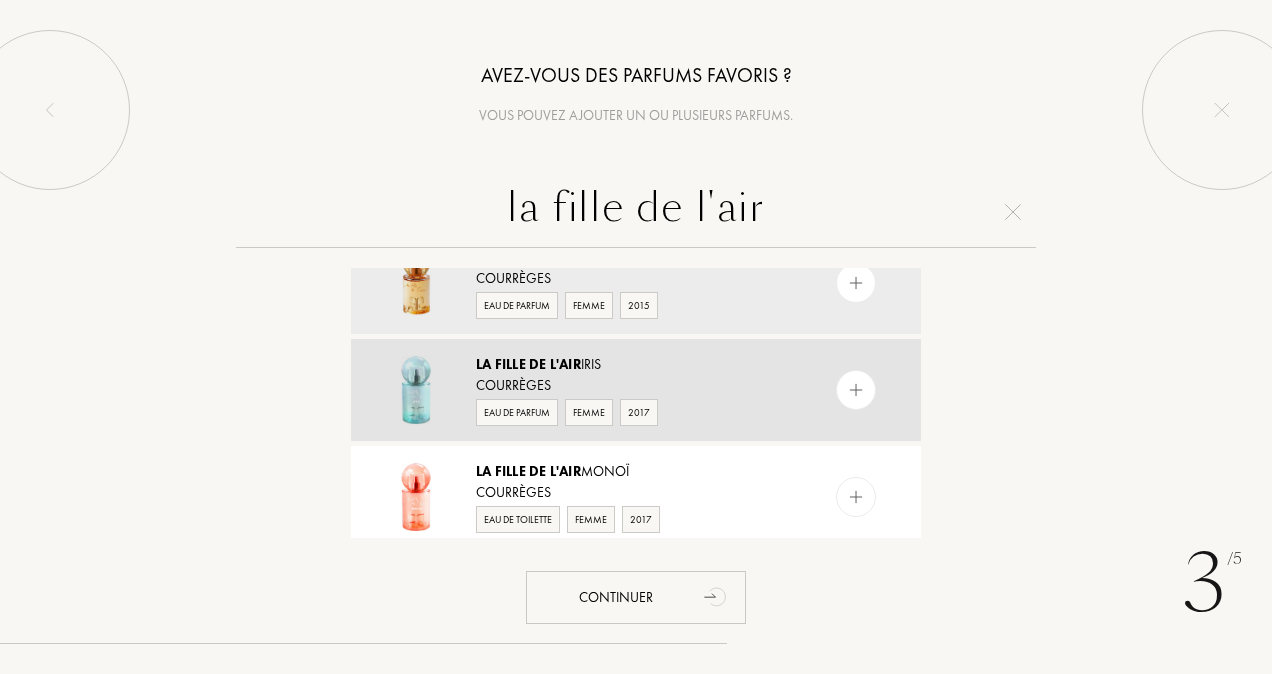 scroll, scrollTop: 0, scrollLeft: 0, axis: both 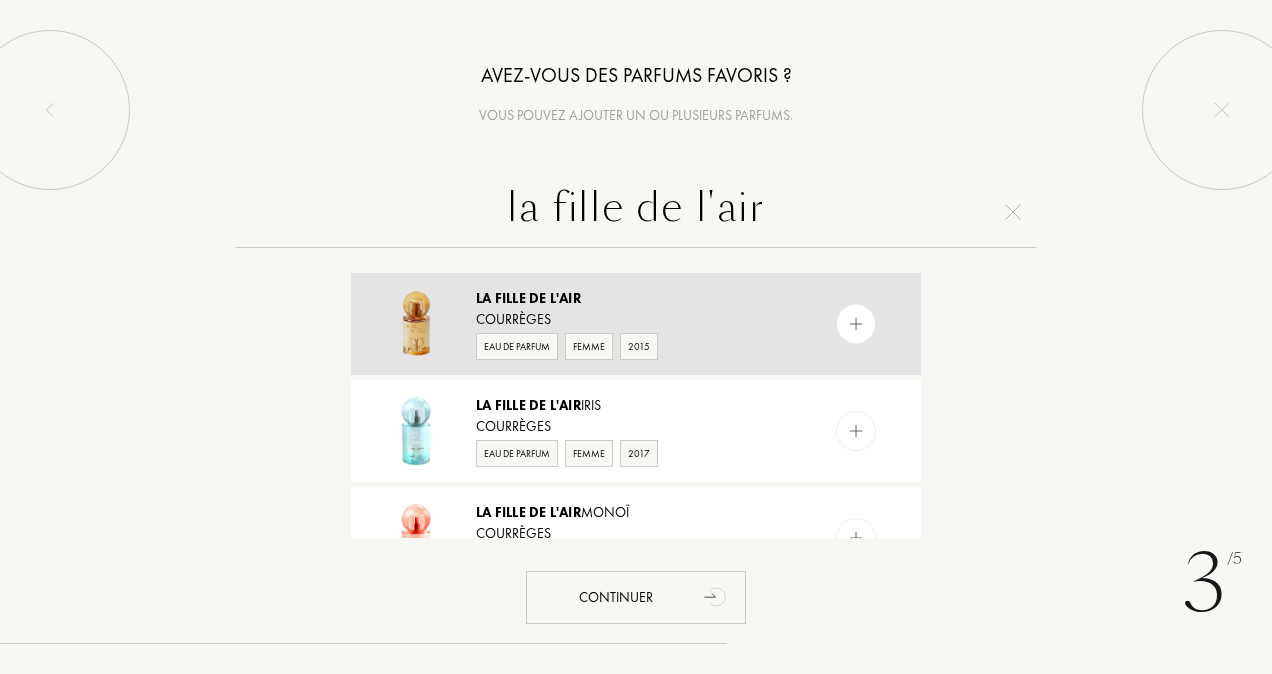 type on "la fille de l'air" 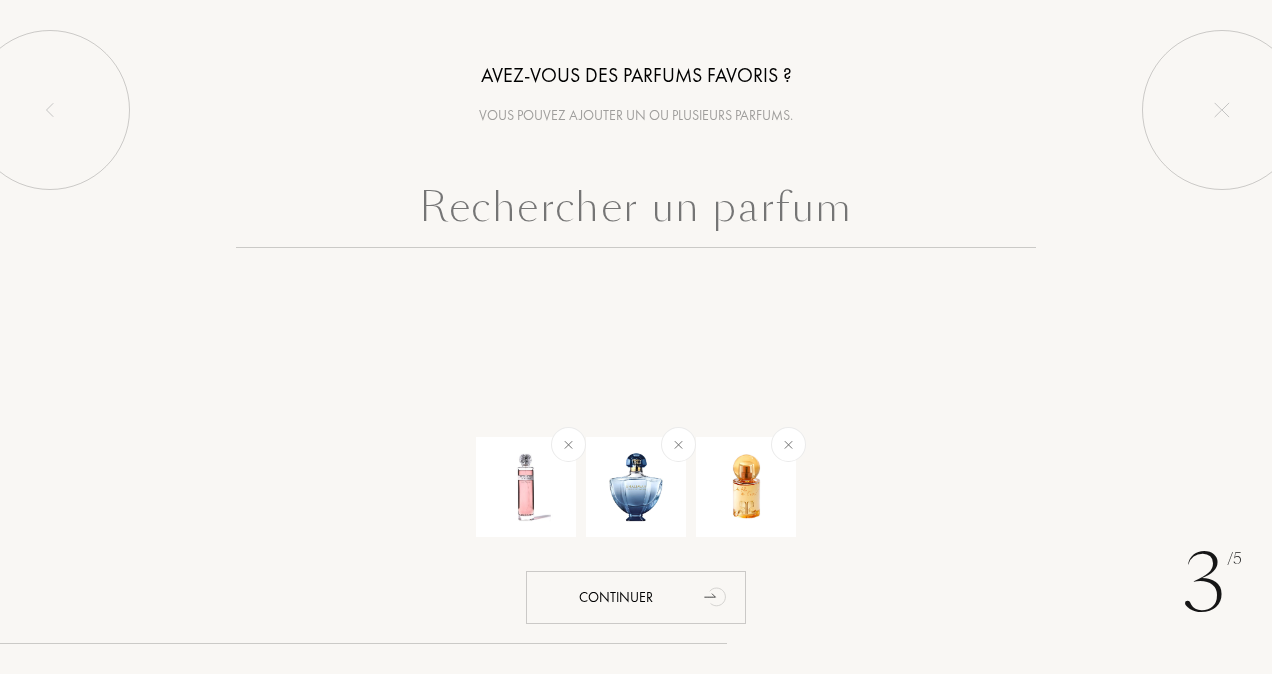 click at bounding box center (636, 212) 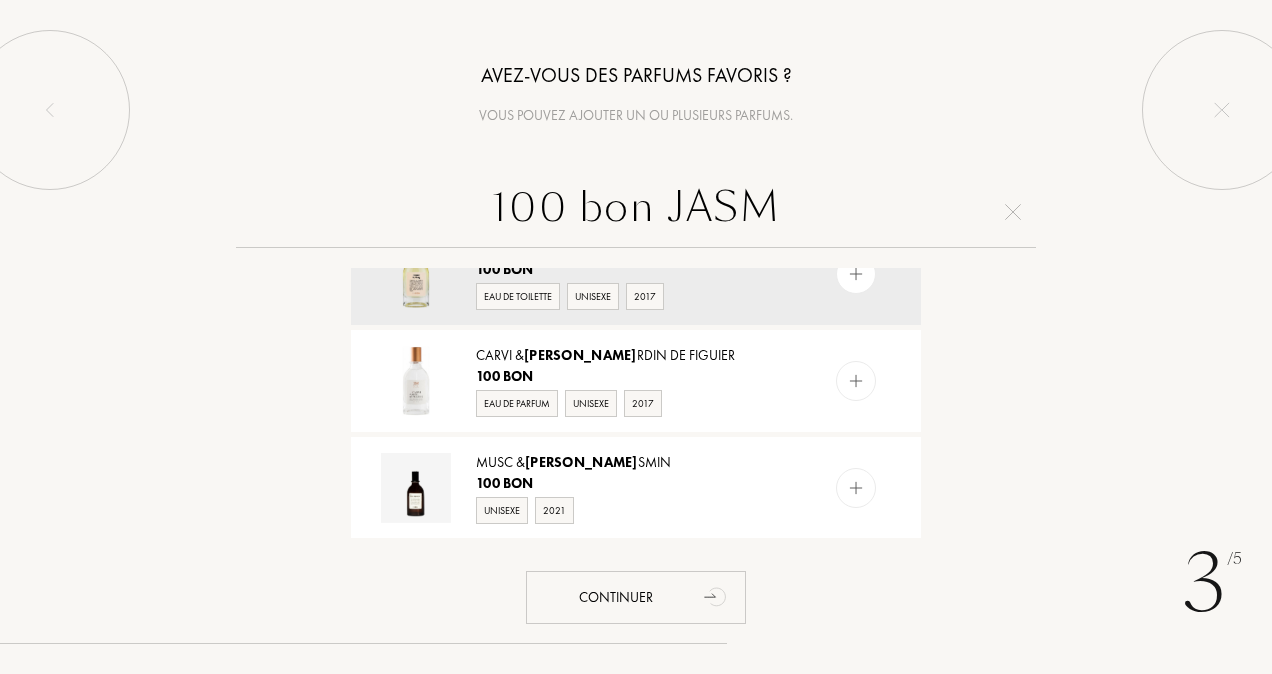 scroll, scrollTop: 0, scrollLeft: 0, axis: both 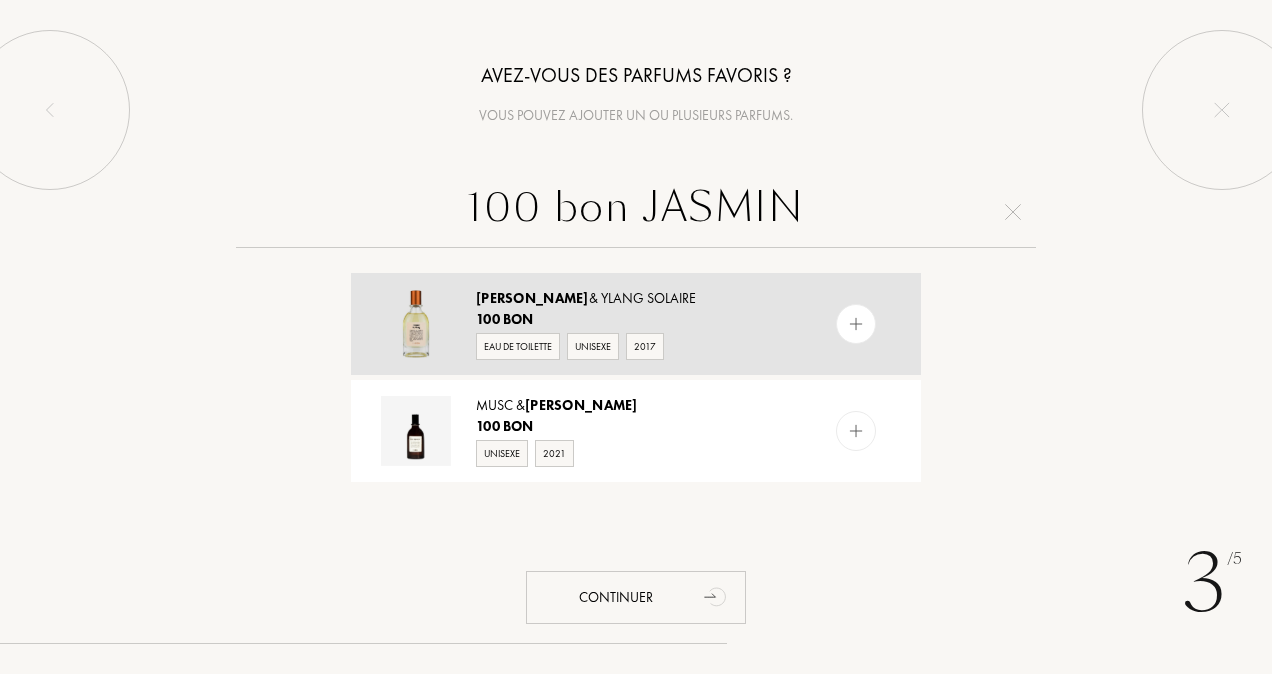 type on "100 bon JASMIN" 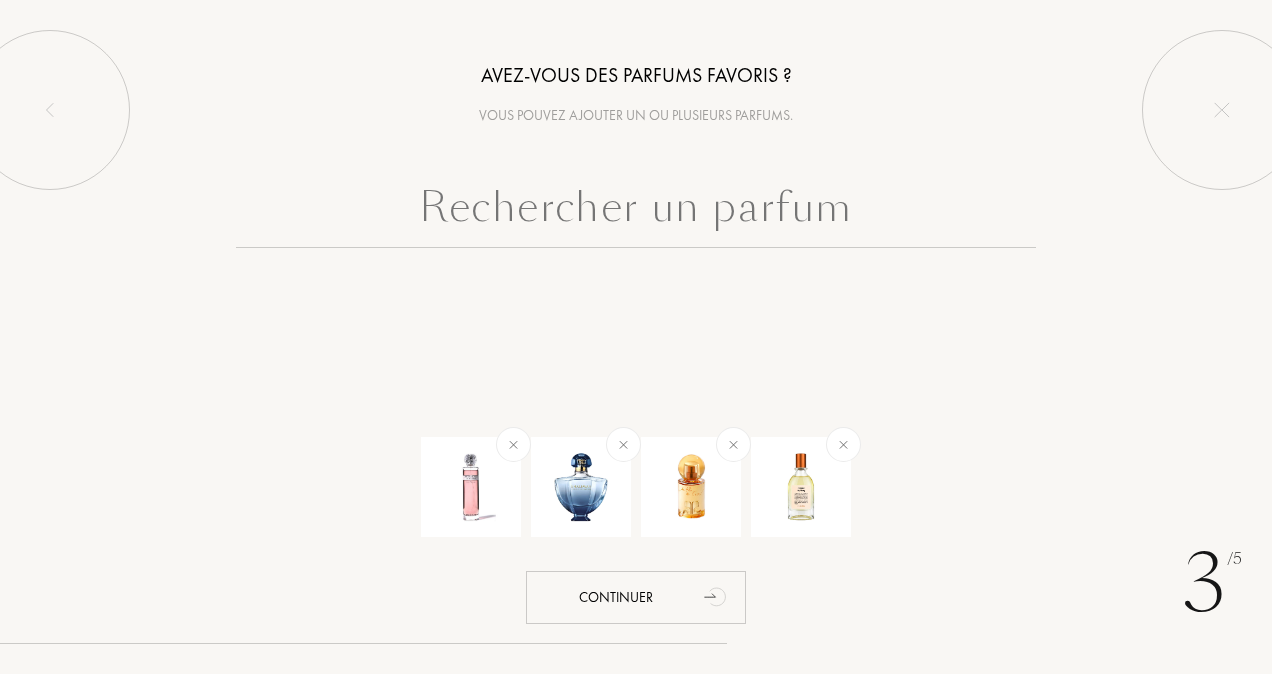 click at bounding box center [636, 212] 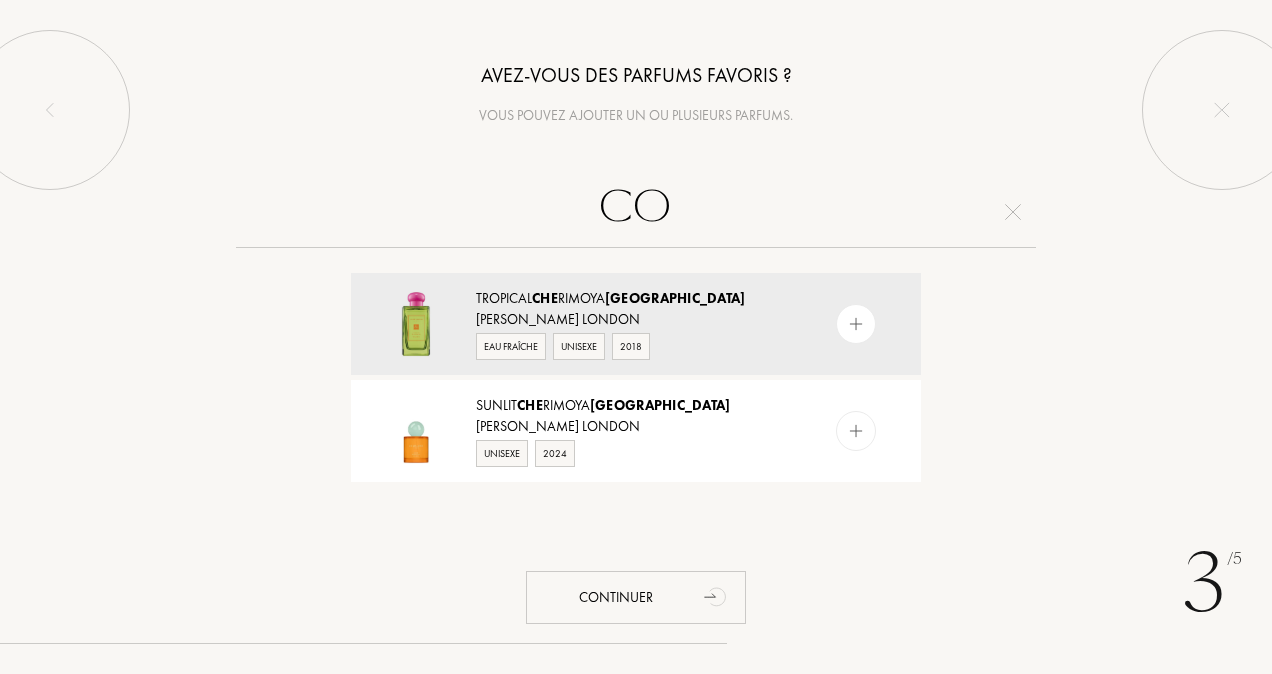 type on "C" 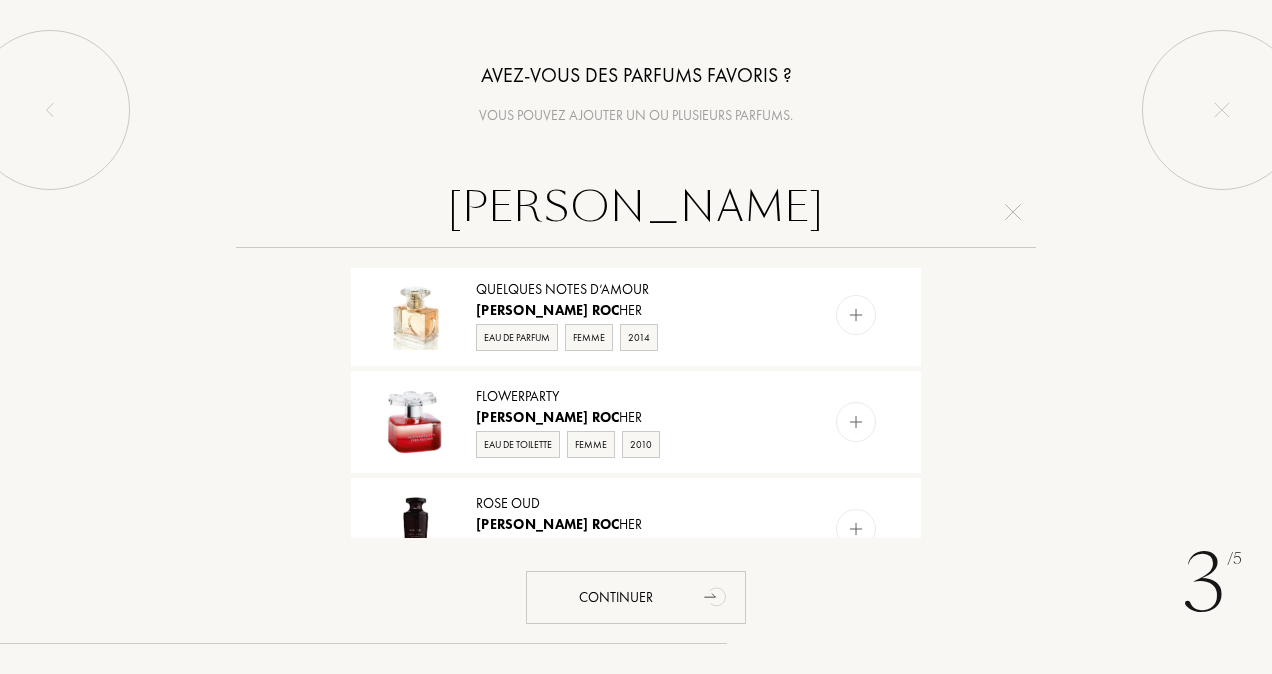 scroll, scrollTop: 800, scrollLeft: 0, axis: vertical 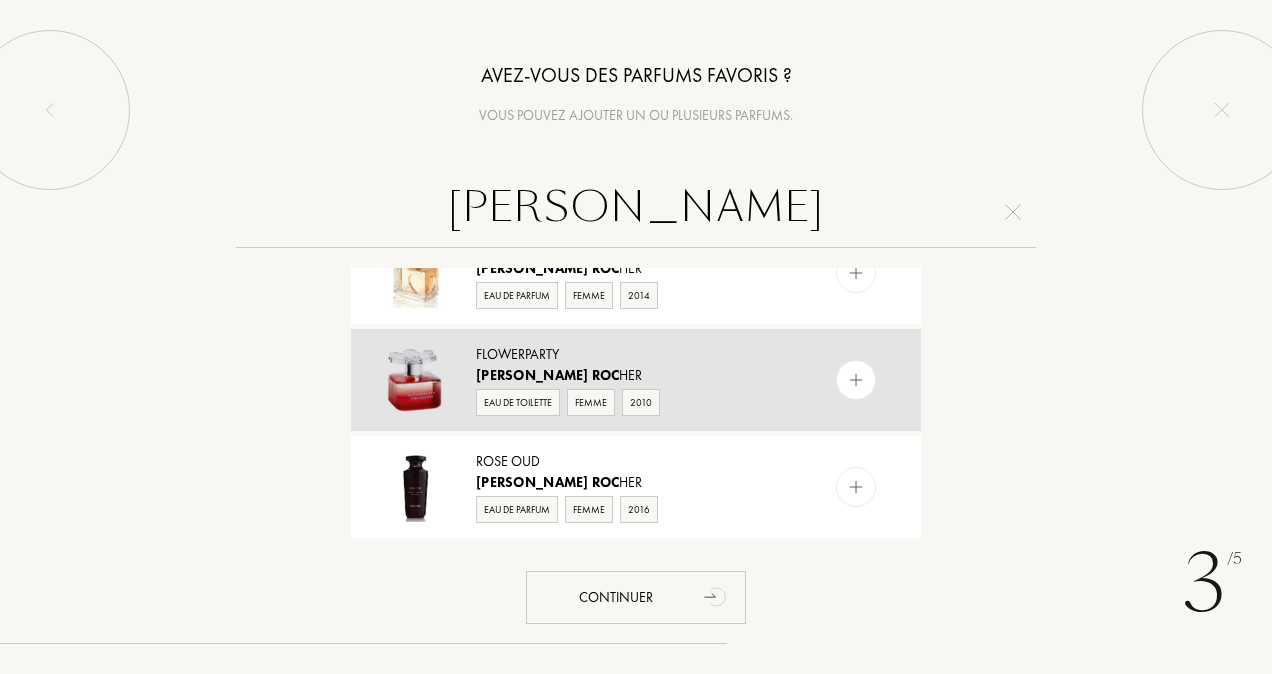 type on "YVES ROC" 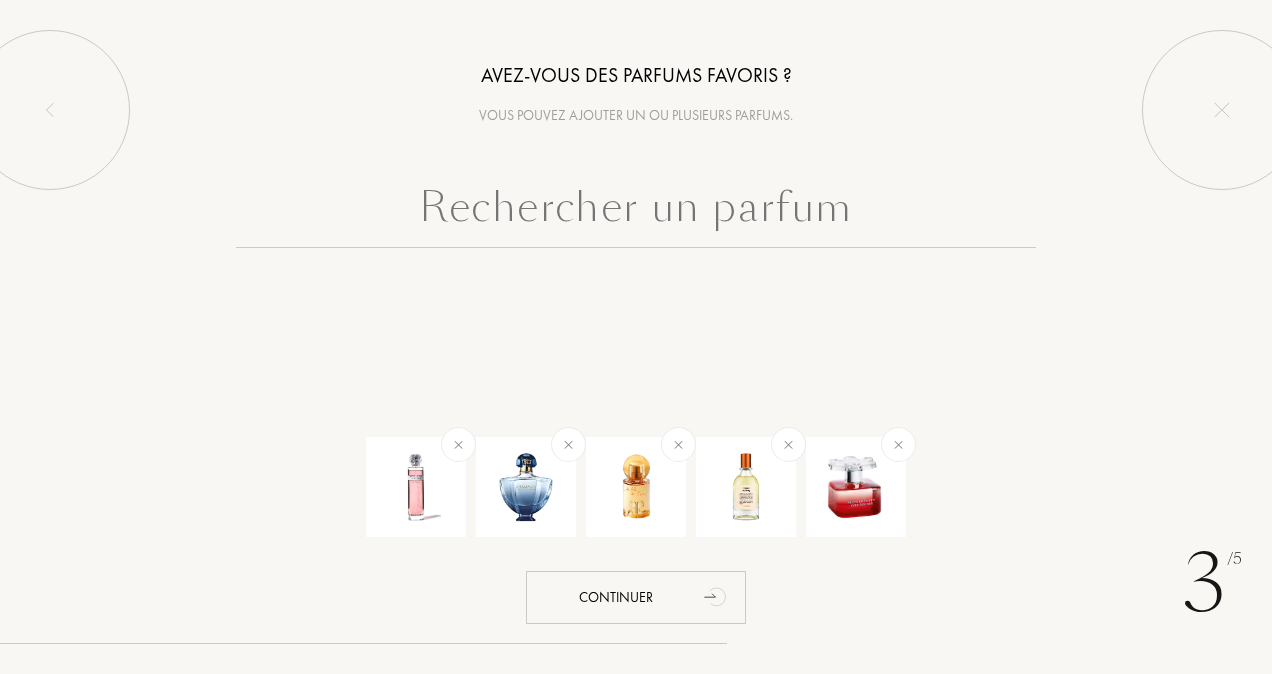 scroll, scrollTop: 0, scrollLeft: 0, axis: both 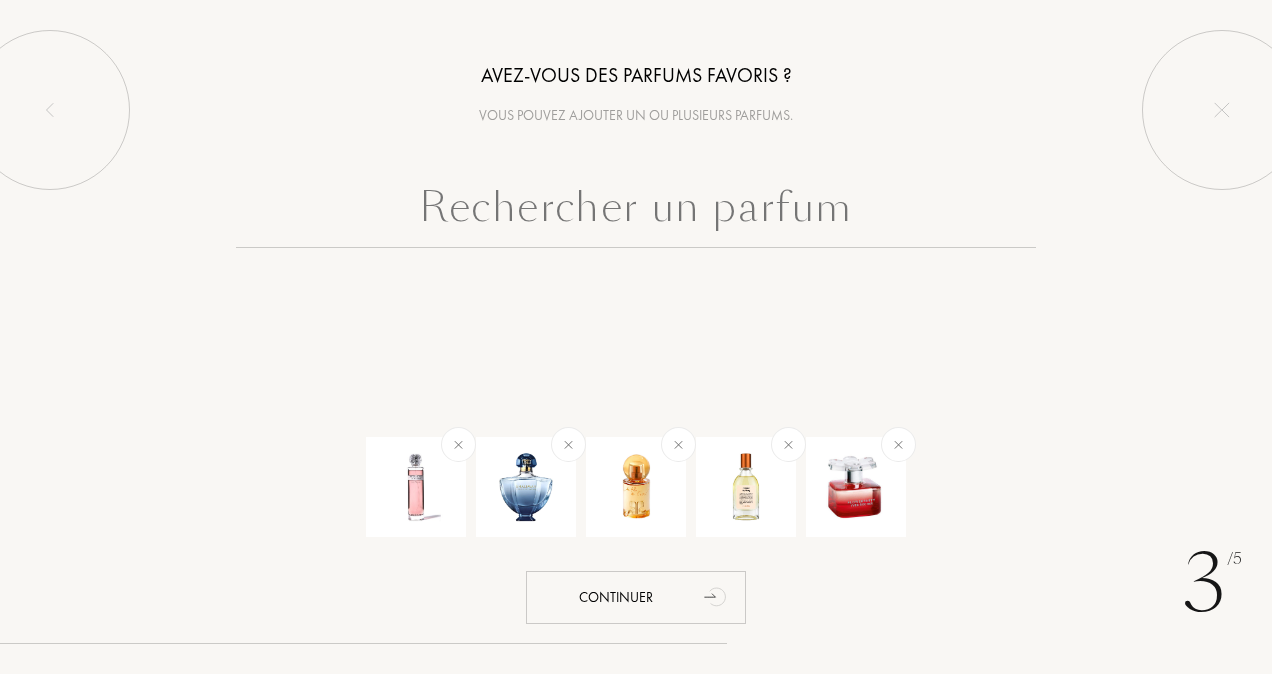 click at bounding box center (636, 212) 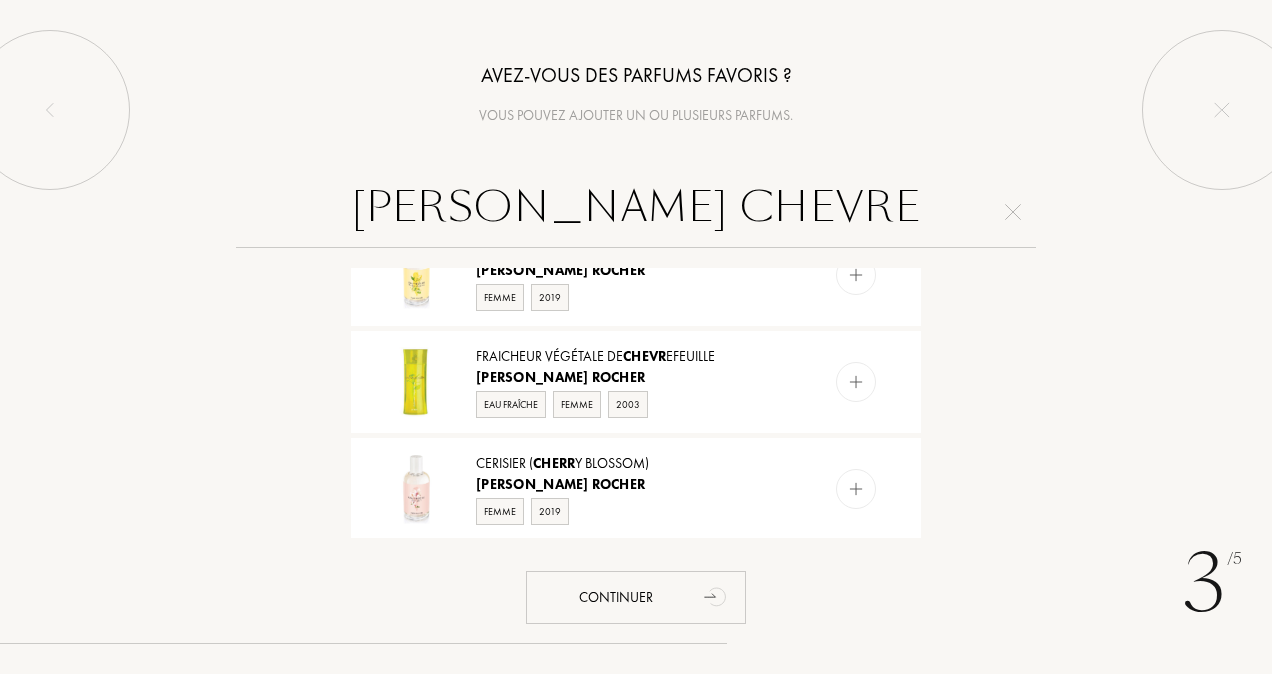 scroll, scrollTop: 50, scrollLeft: 0, axis: vertical 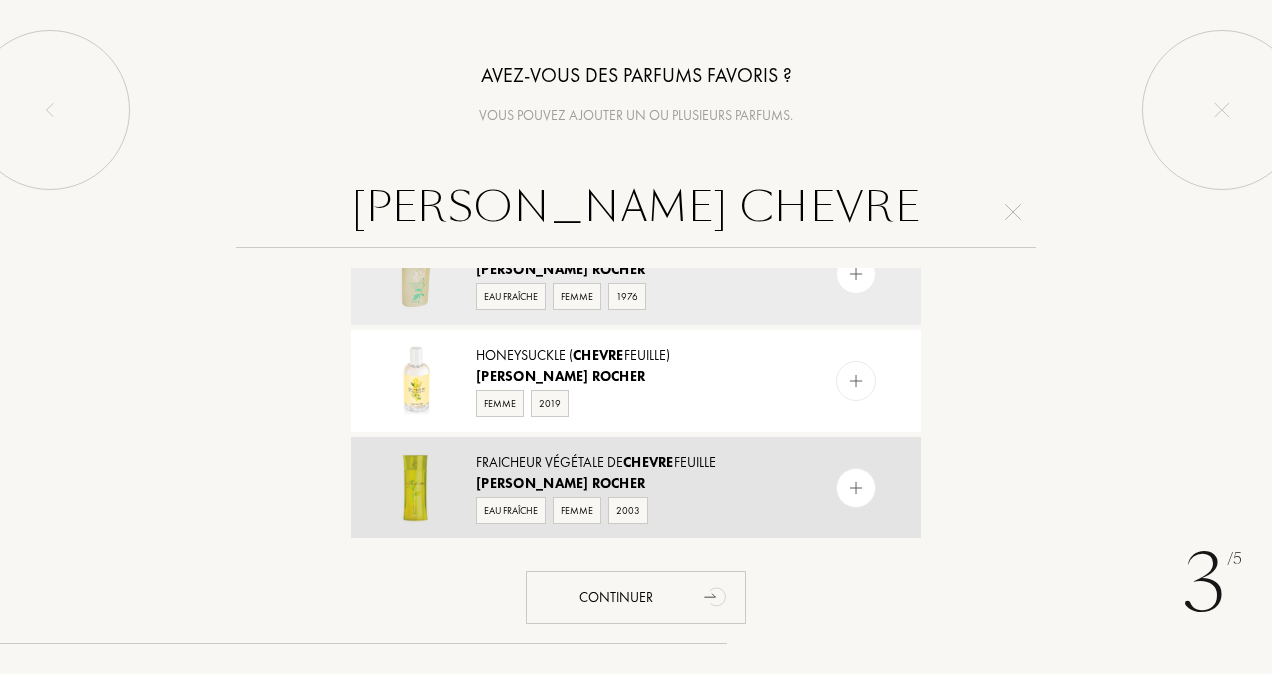 type on "YVES ROCHER CHEVRE" 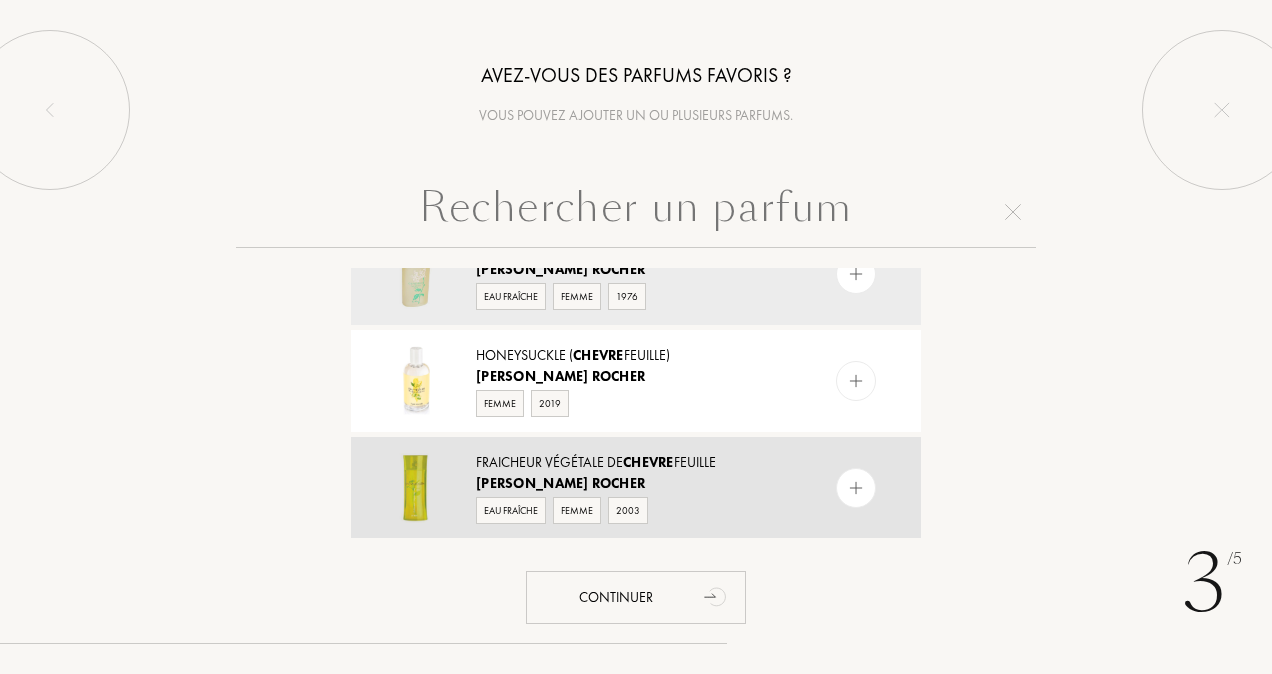 scroll, scrollTop: 0, scrollLeft: 0, axis: both 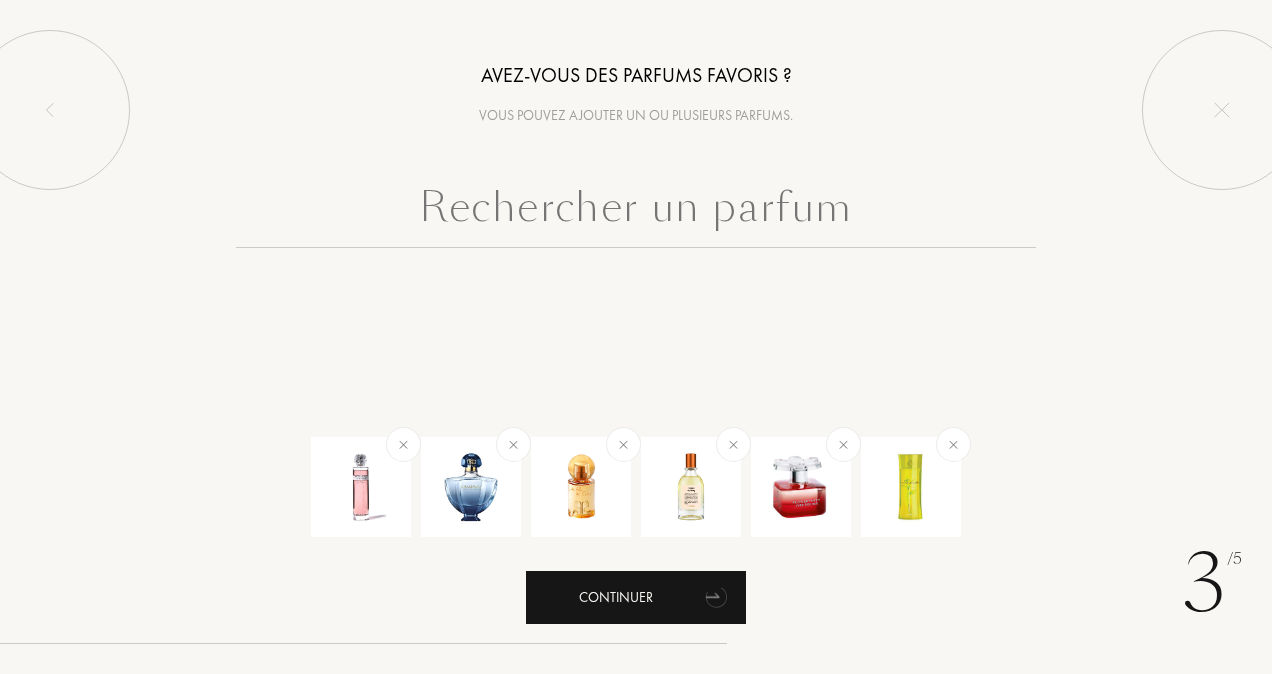 click on "Continuer" at bounding box center [636, 597] 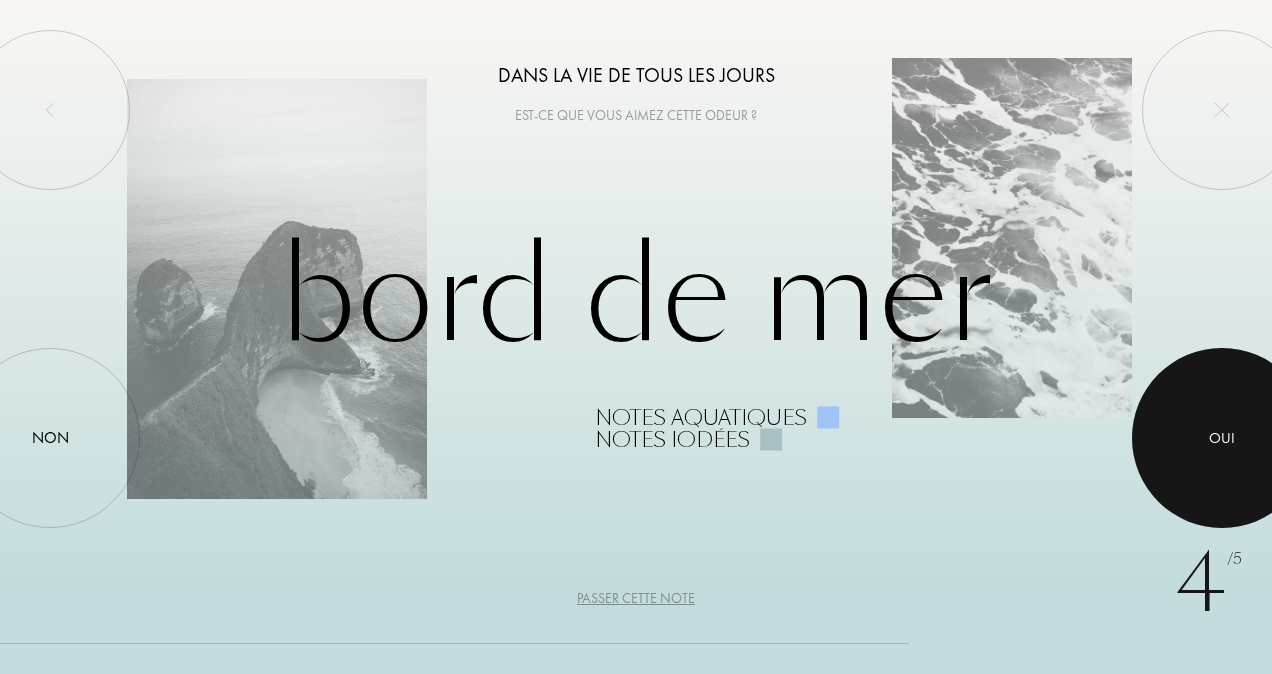 click at bounding box center [1222, 438] 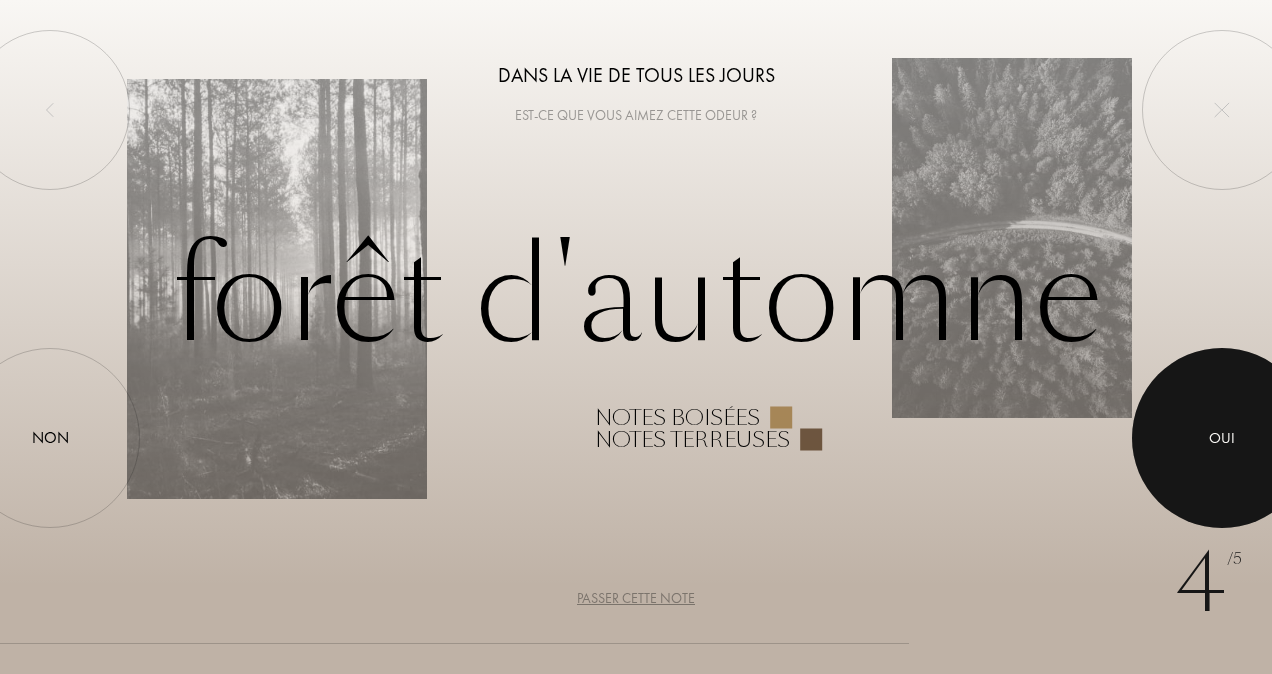 click at bounding box center [1222, 438] 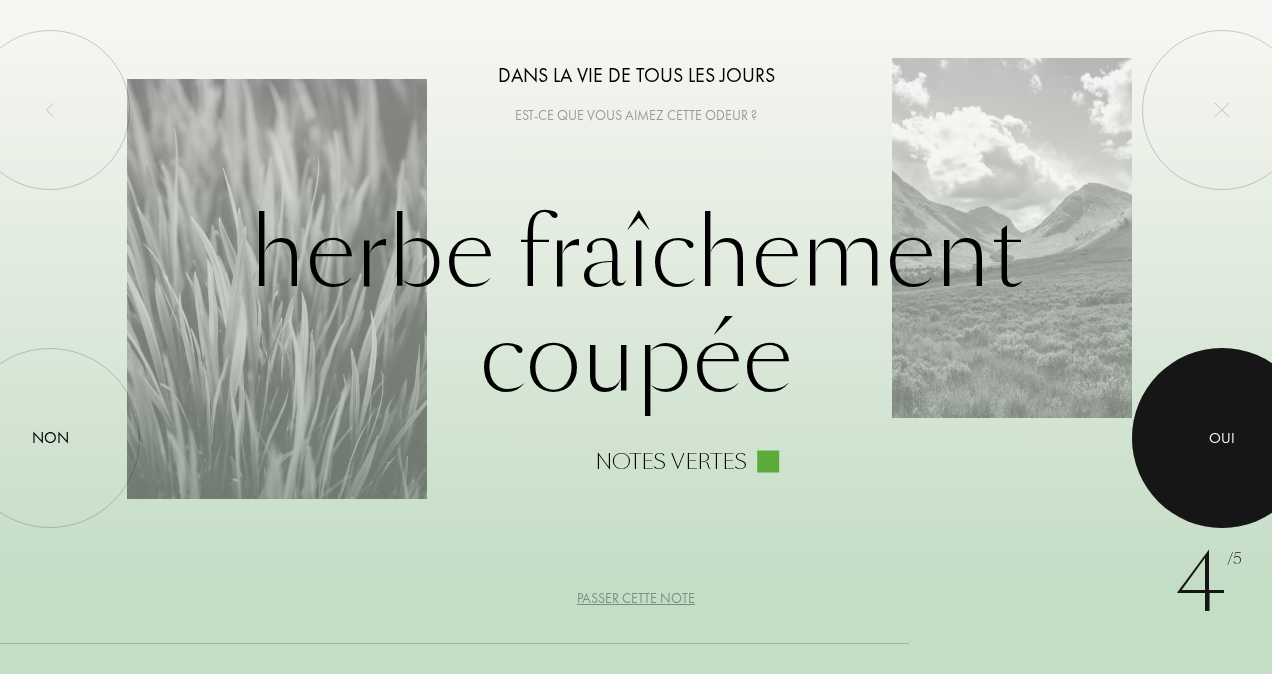 click at bounding box center [1222, 438] 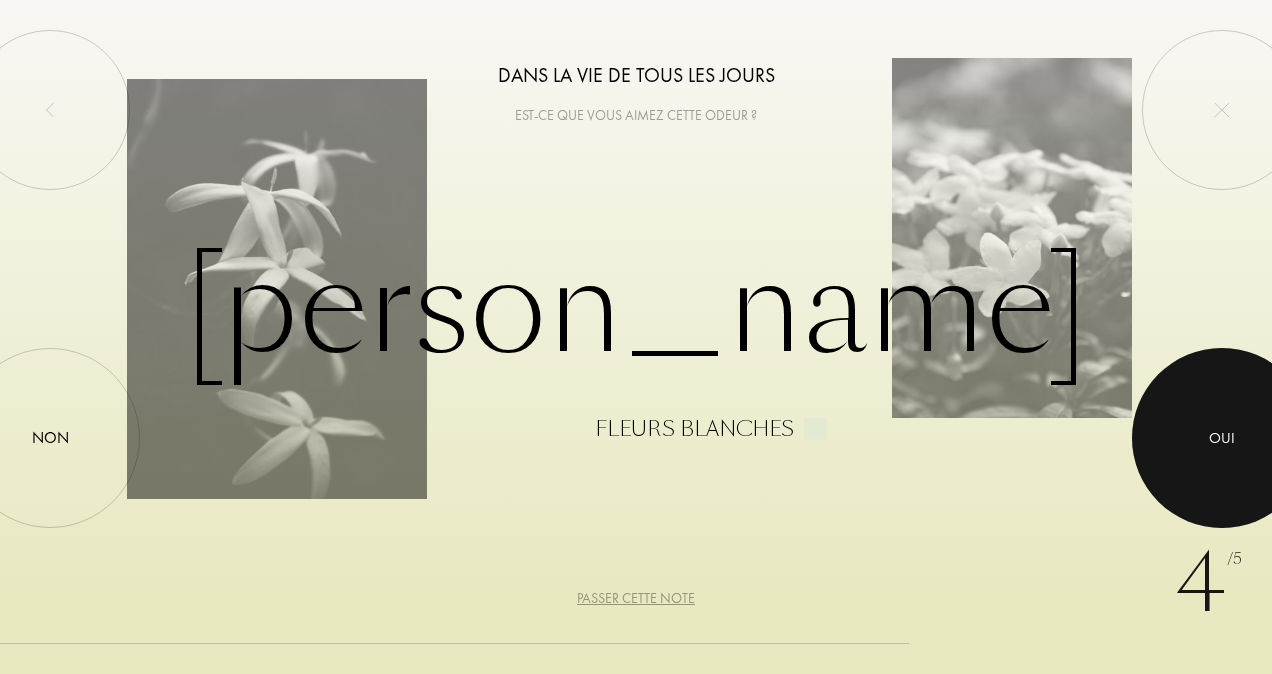 click at bounding box center (1222, 438) 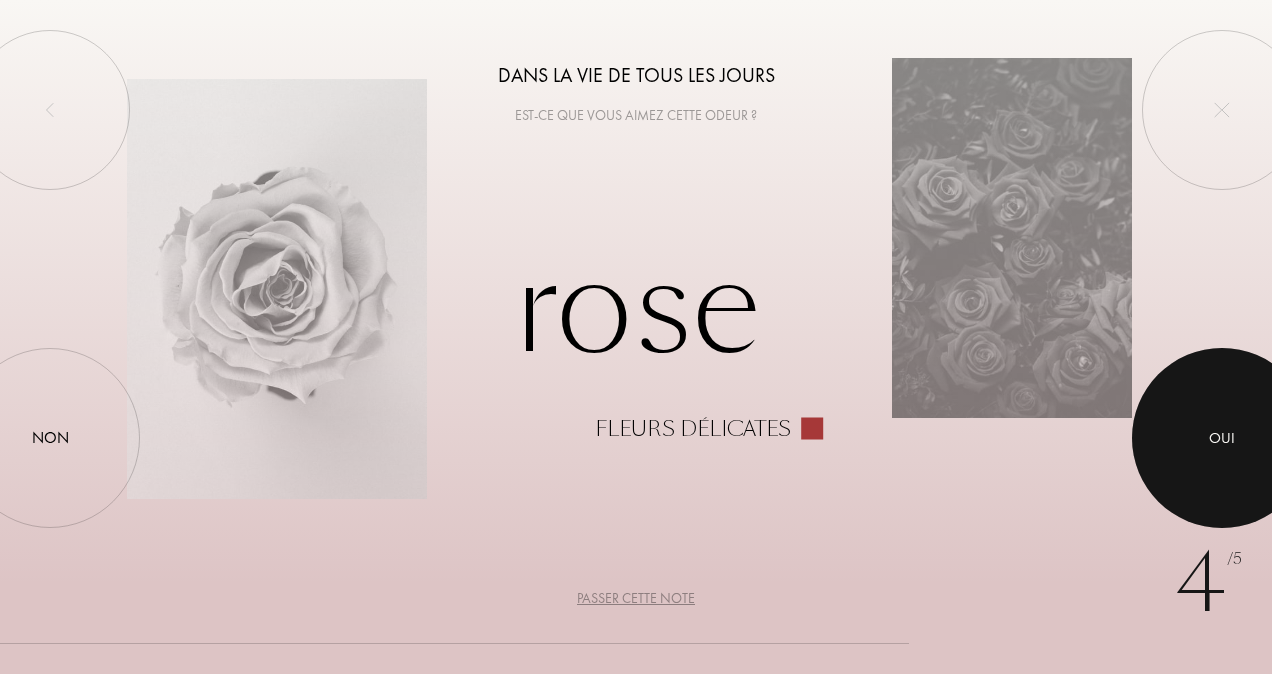 click on "Oui" at bounding box center [1222, 438] 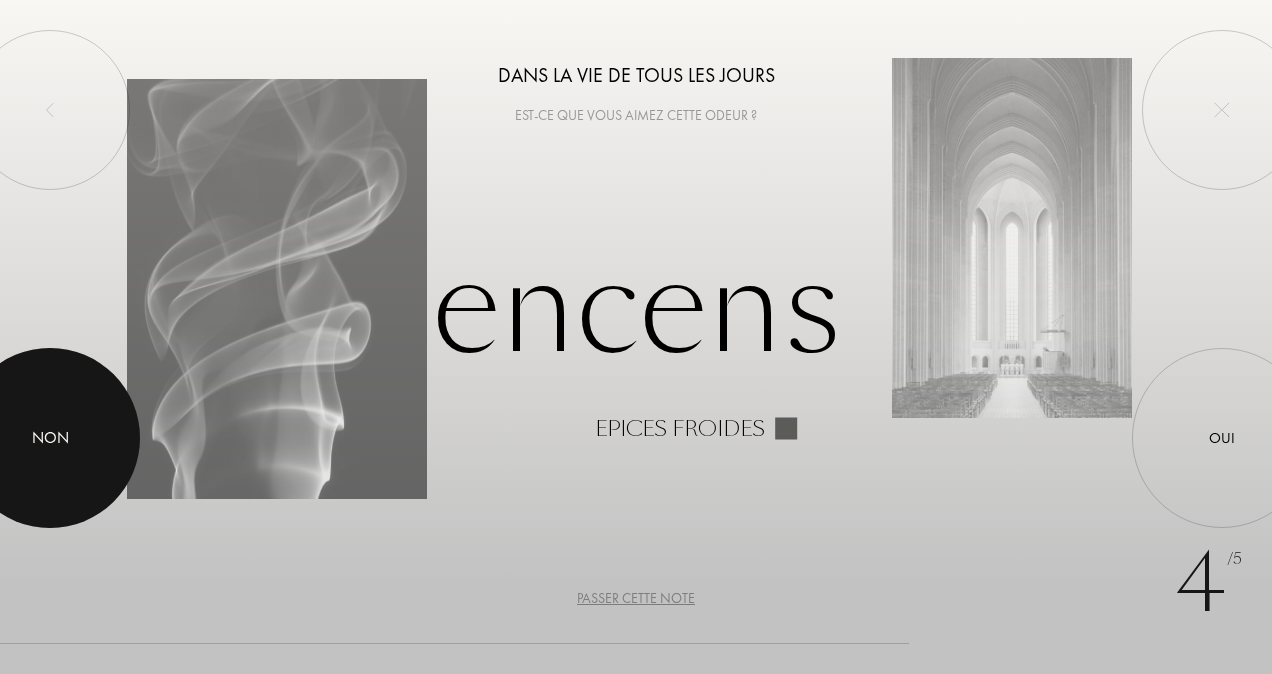 click at bounding box center (50, 438) 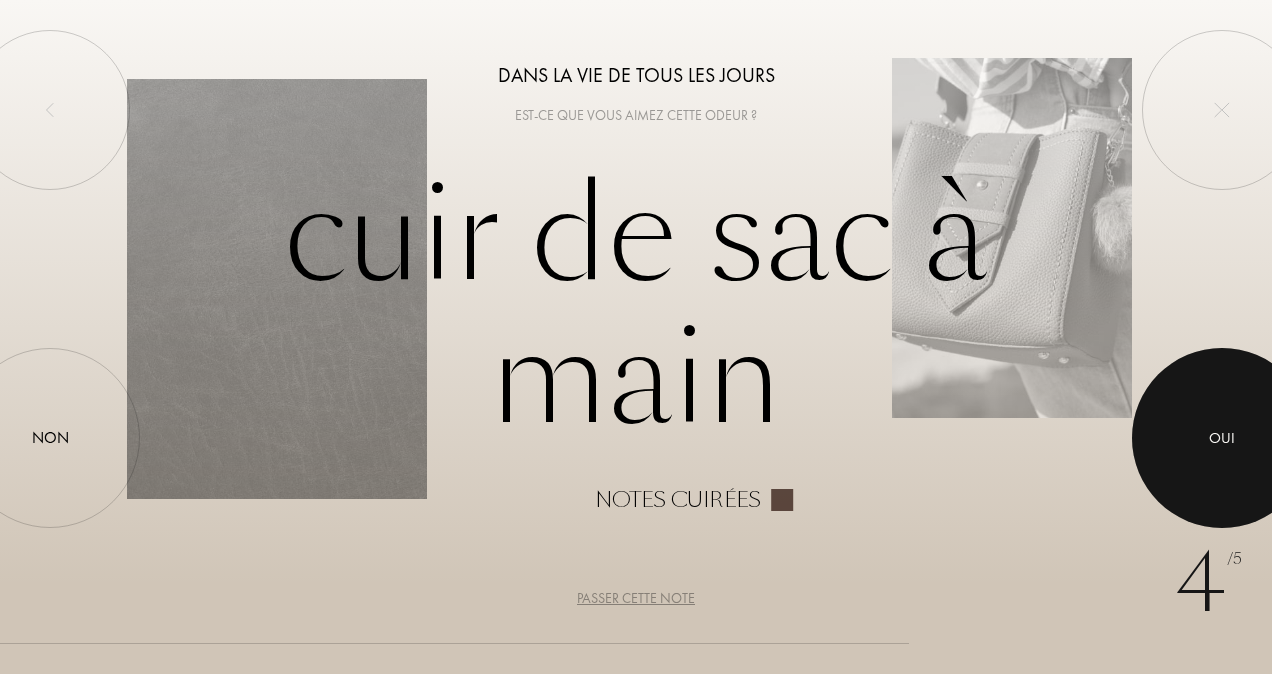 click at bounding box center [1222, 438] 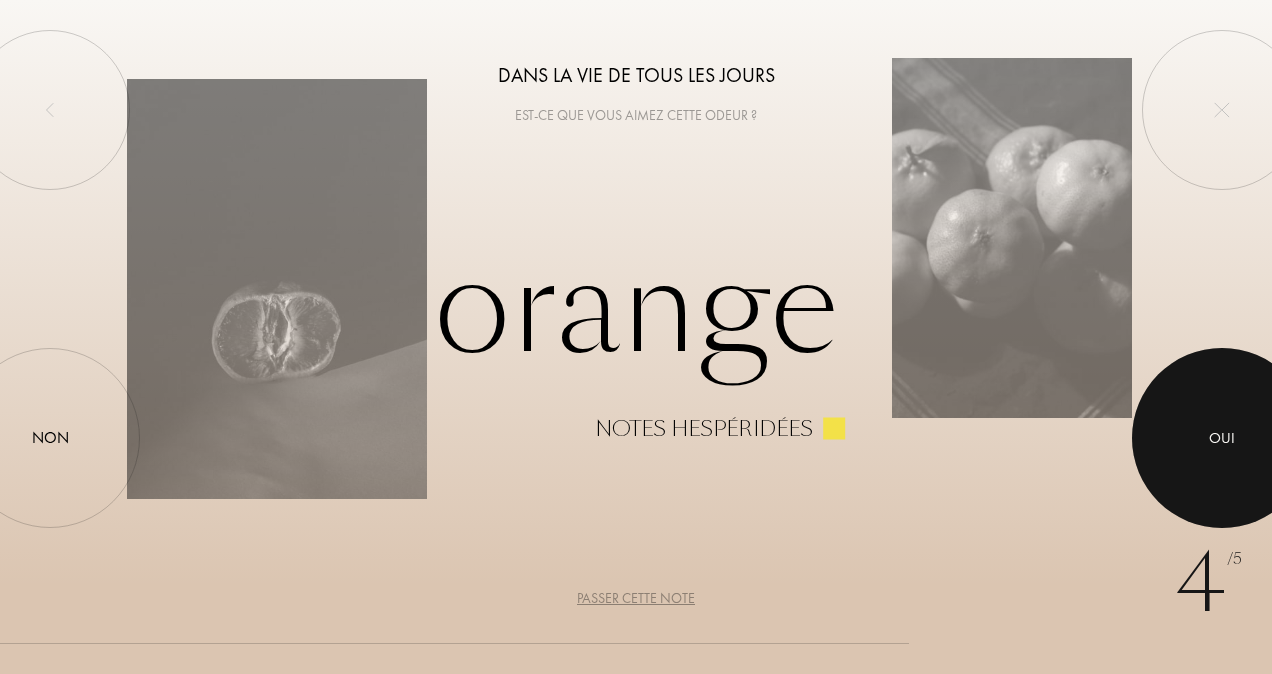 click on "Oui" at bounding box center (1222, 438) 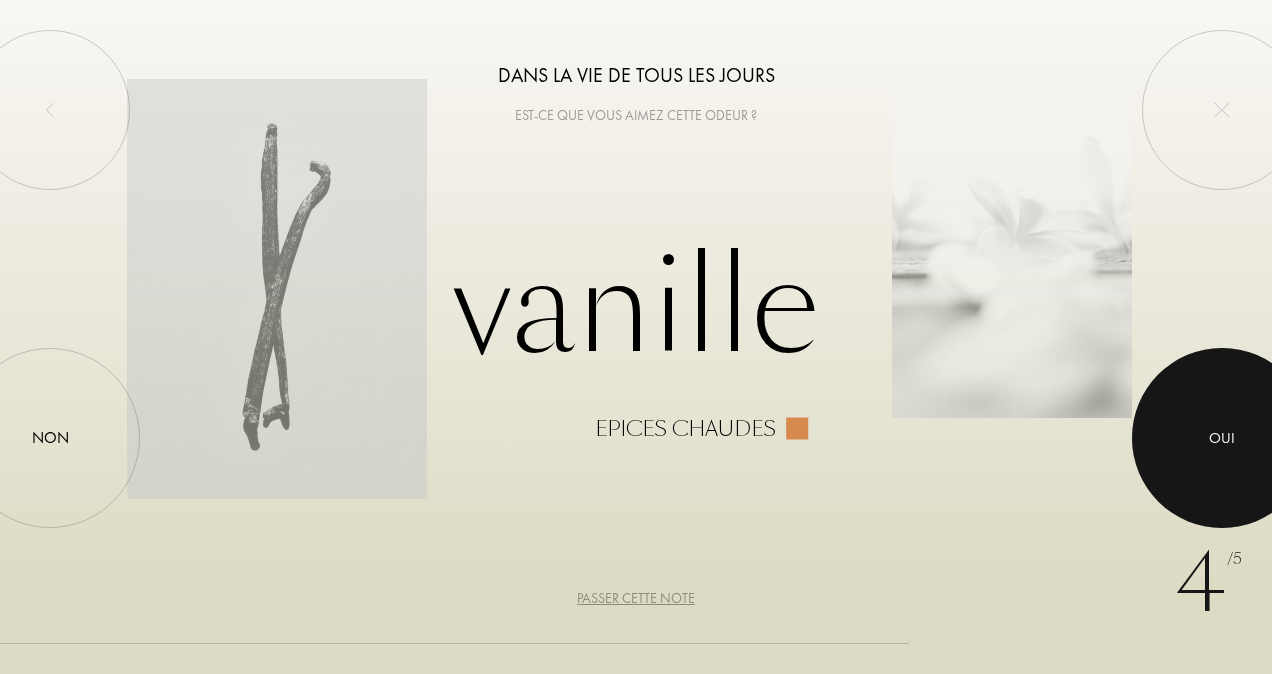 click on "Oui" at bounding box center (1222, 438) 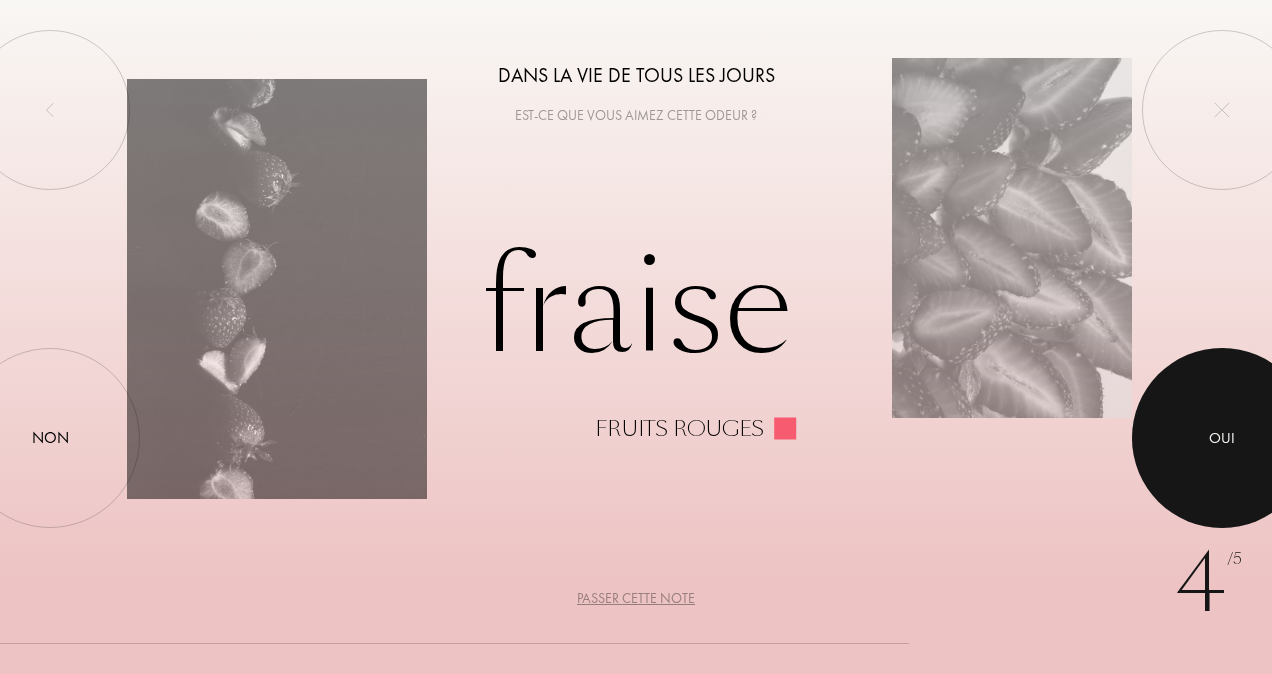 click at bounding box center (1222, 438) 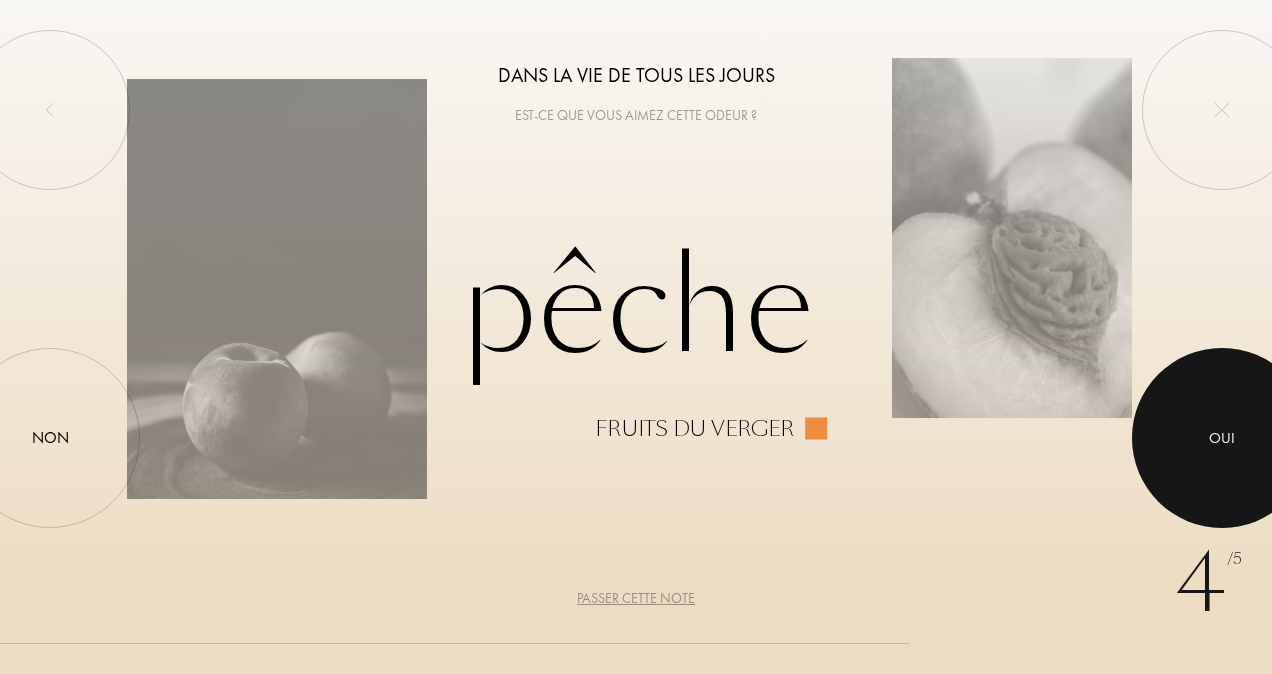 click at bounding box center (1222, 438) 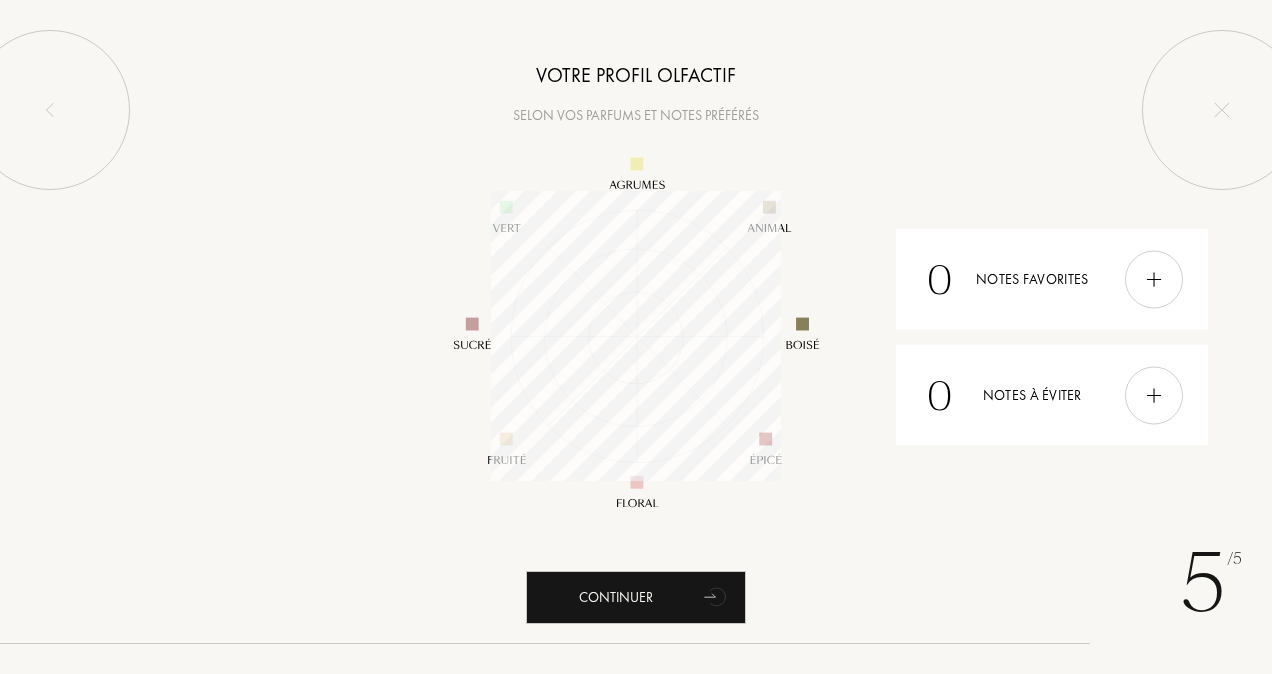 scroll, scrollTop: 999710, scrollLeft: 999710, axis: both 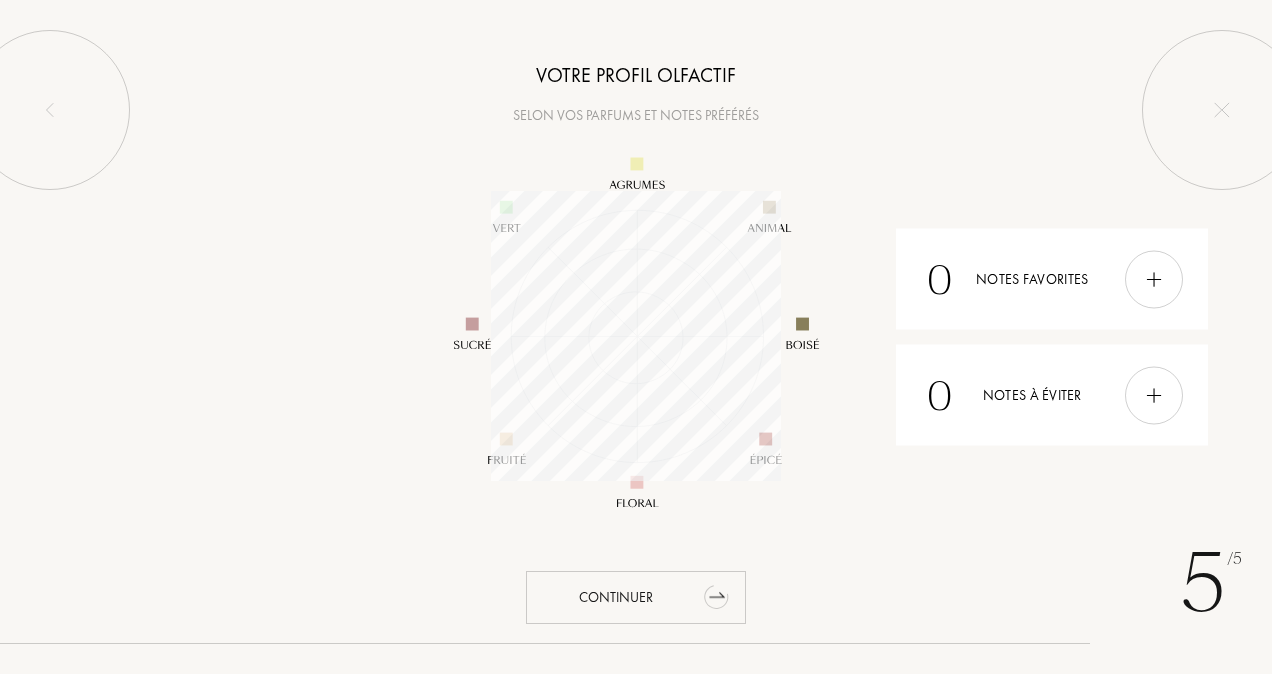 click on "Continuer" at bounding box center [636, 597] 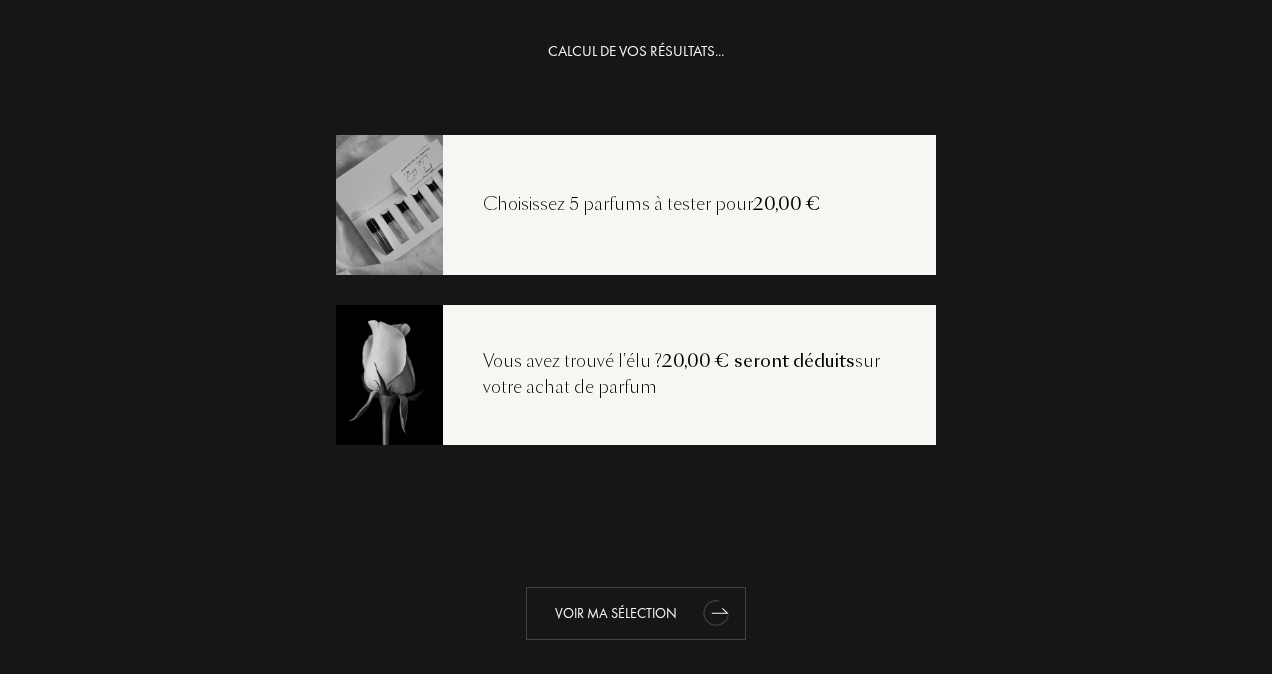 click 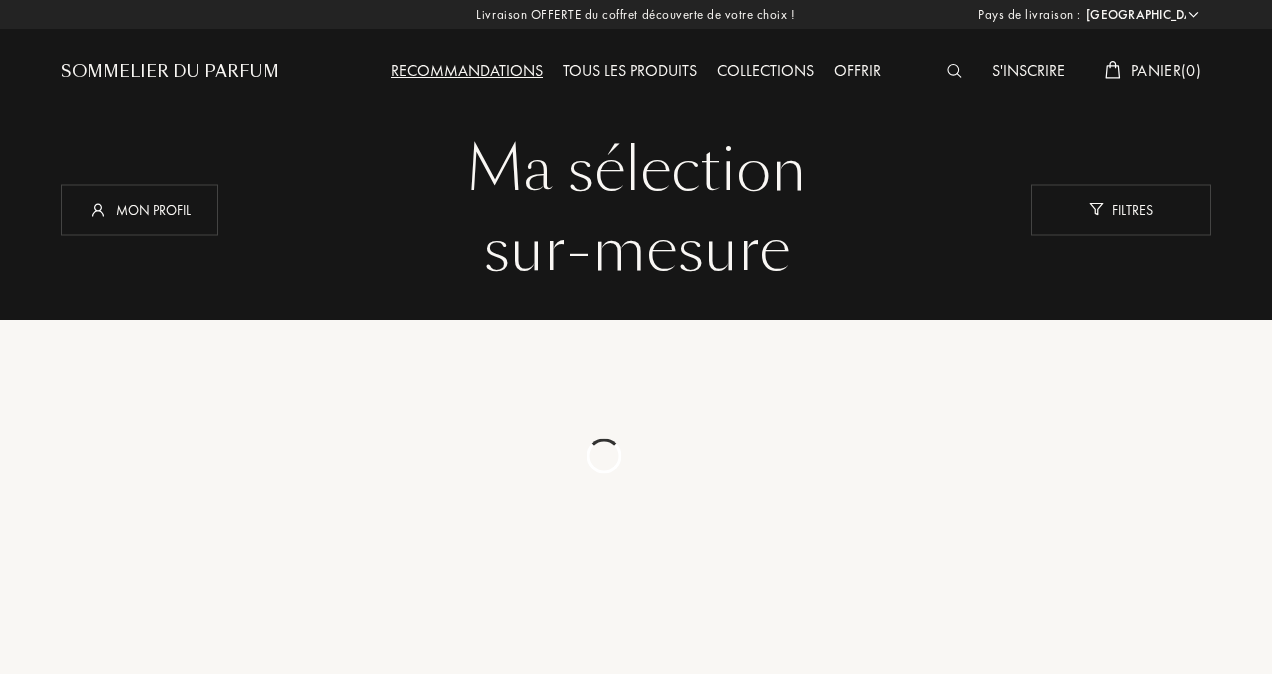 select on "FR" 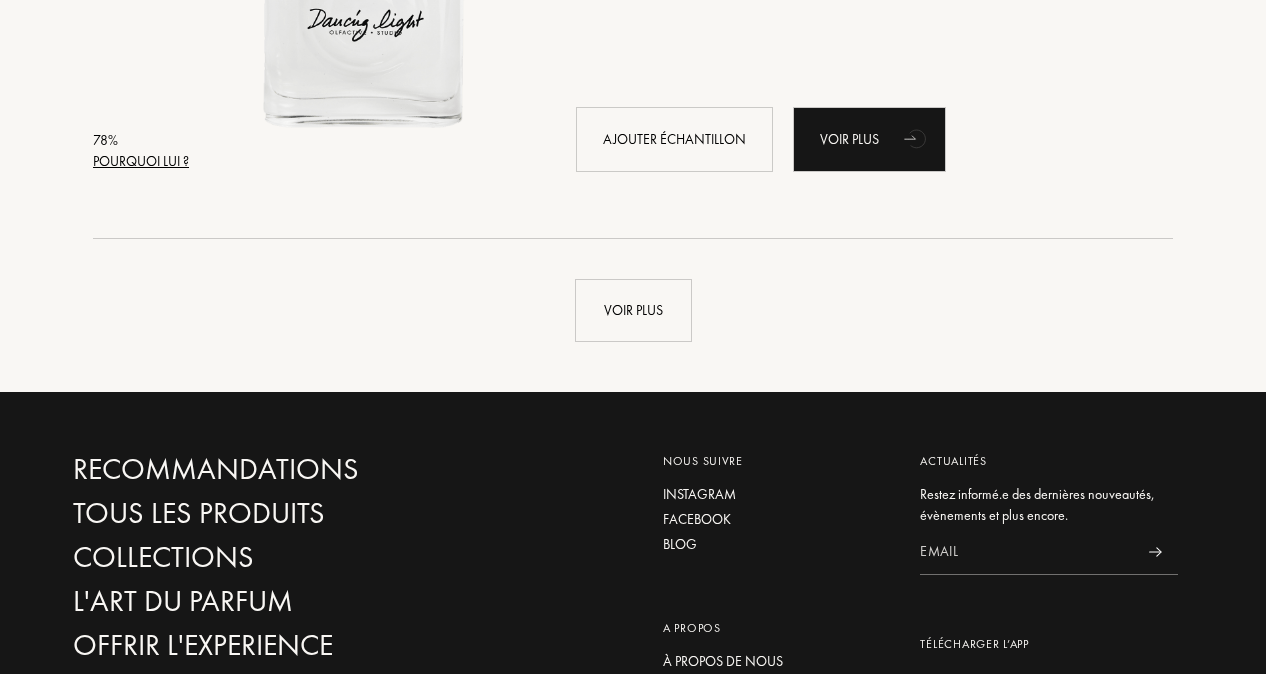 scroll, scrollTop: 4900, scrollLeft: 0, axis: vertical 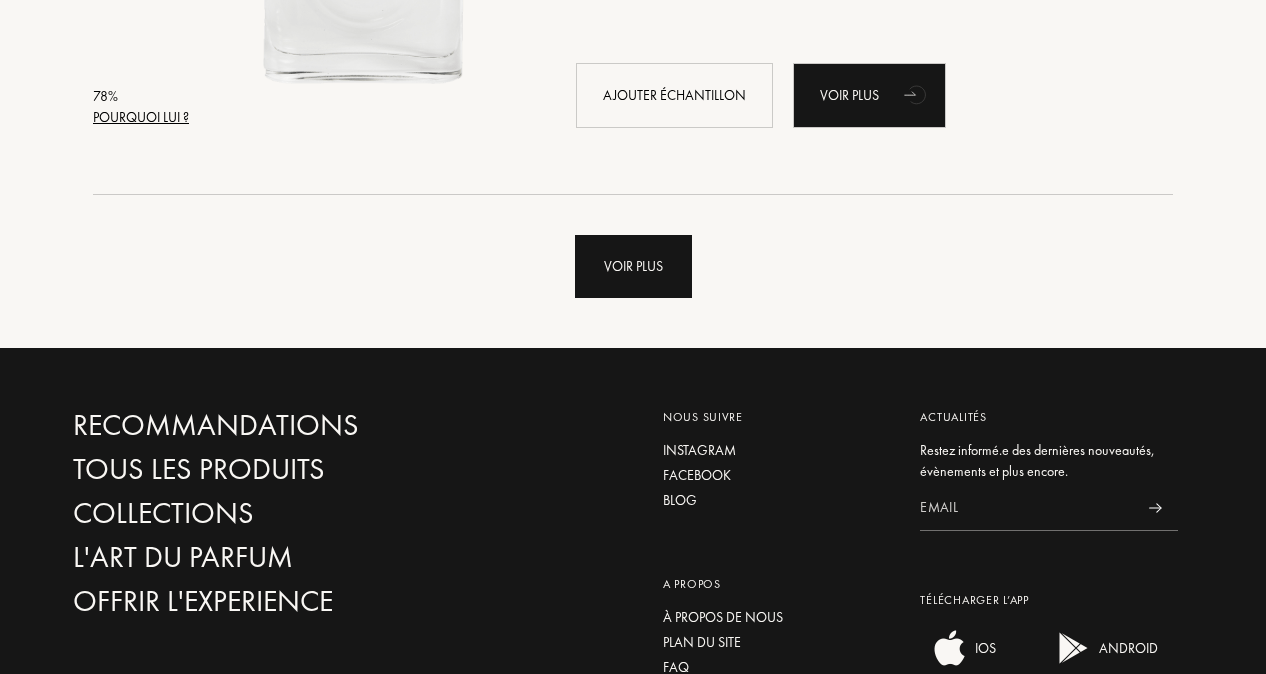 click on "Voir plus" at bounding box center (633, 266) 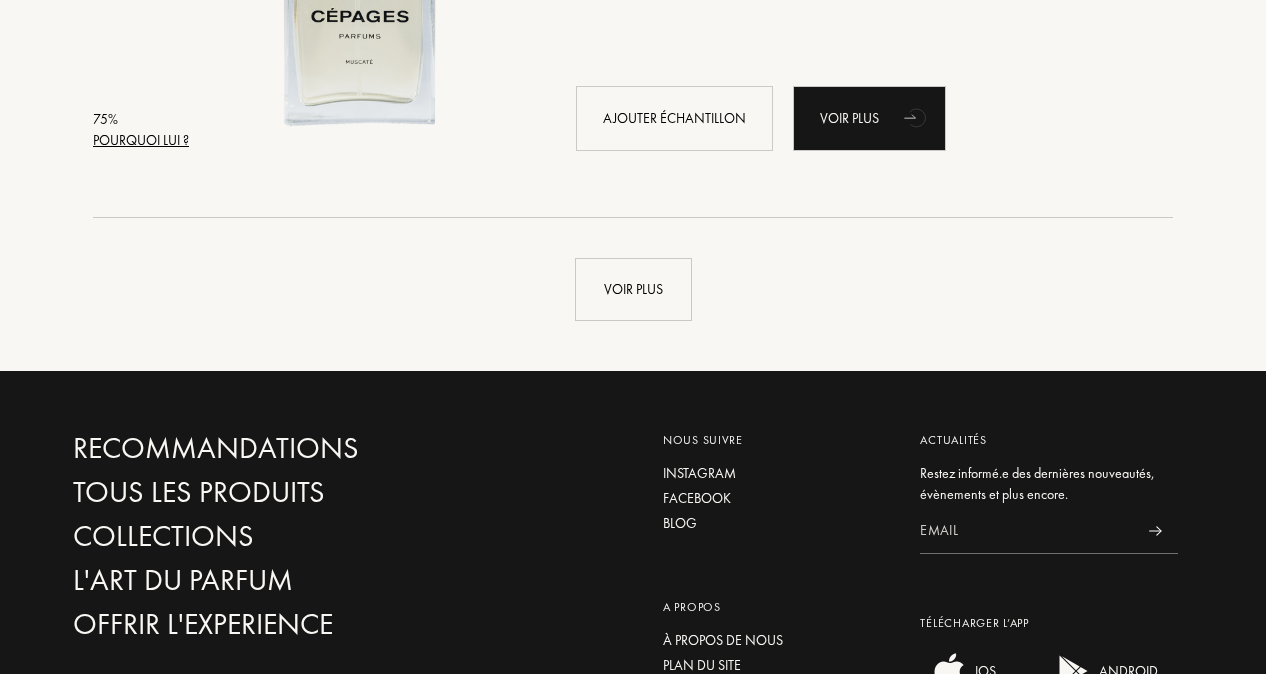 scroll, scrollTop: 9700, scrollLeft: 0, axis: vertical 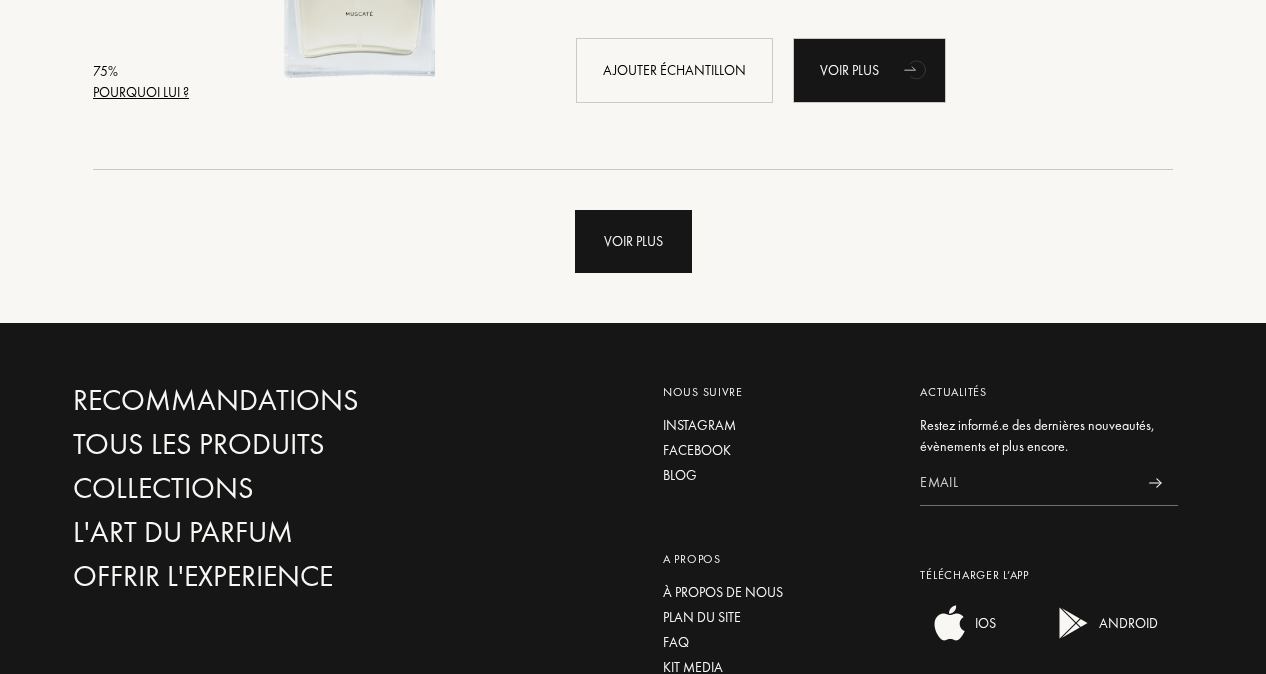 click on "Voir plus" at bounding box center (633, 241) 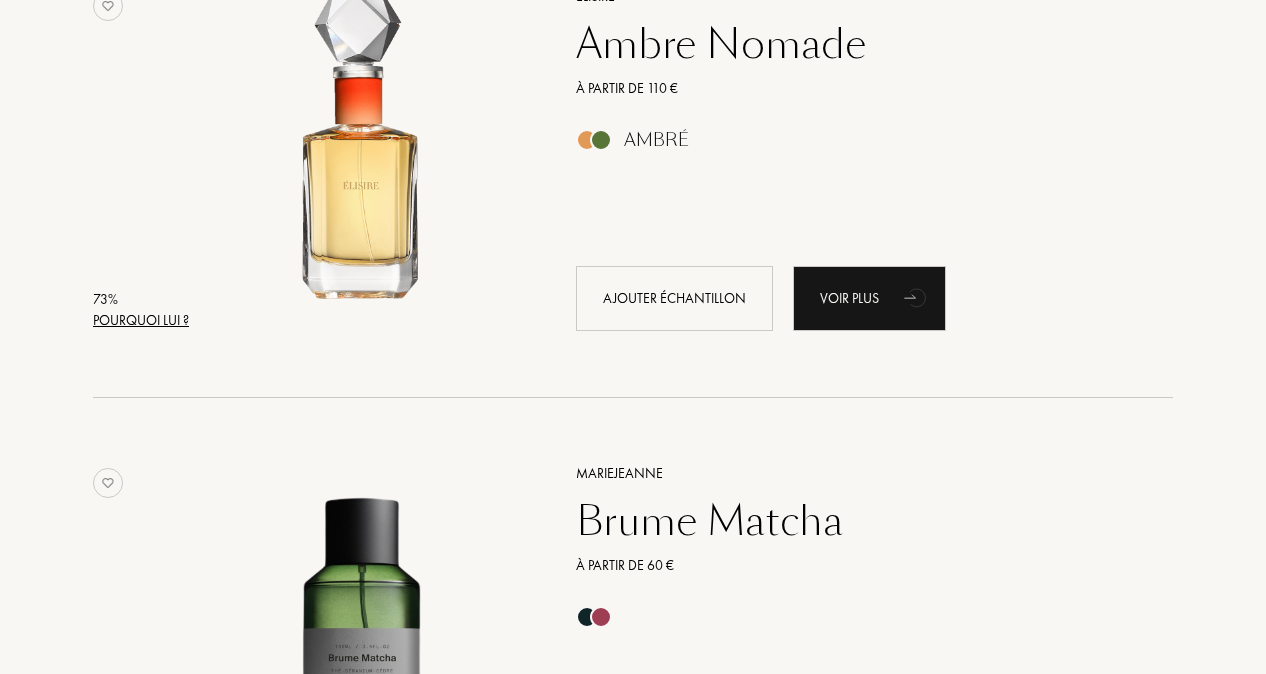 scroll, scrollTop: 13100, scrollLeft: 0, axis: vertical 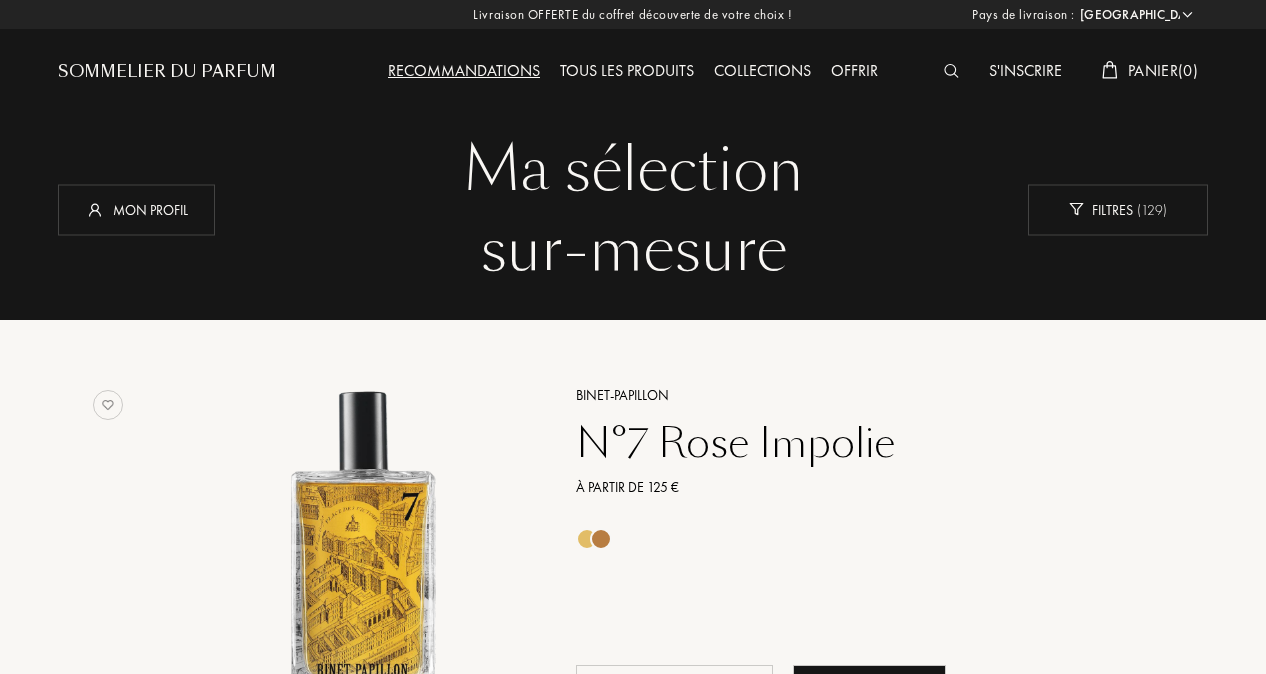drag, startPoint x: 1189, startPoint y: 436, endPoint x: 1174, endPoint y: 41, distance: 395.2847 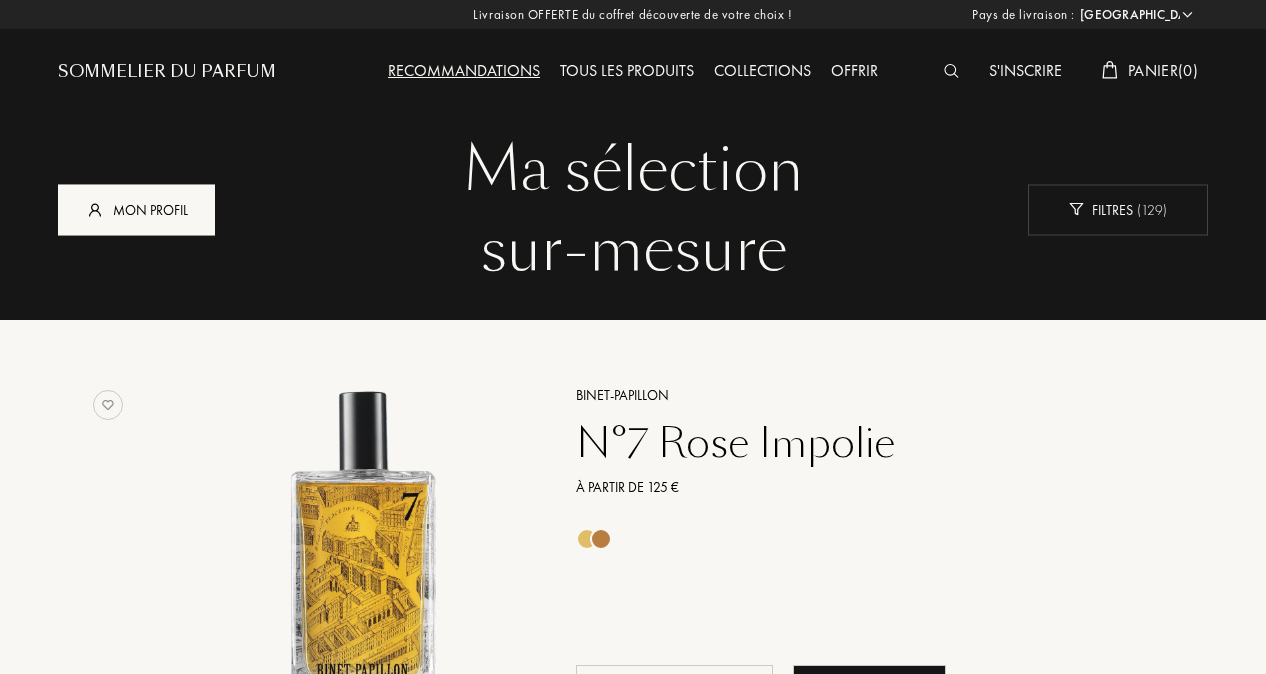 click on "Mon profil" at bounding box center [136, 209] 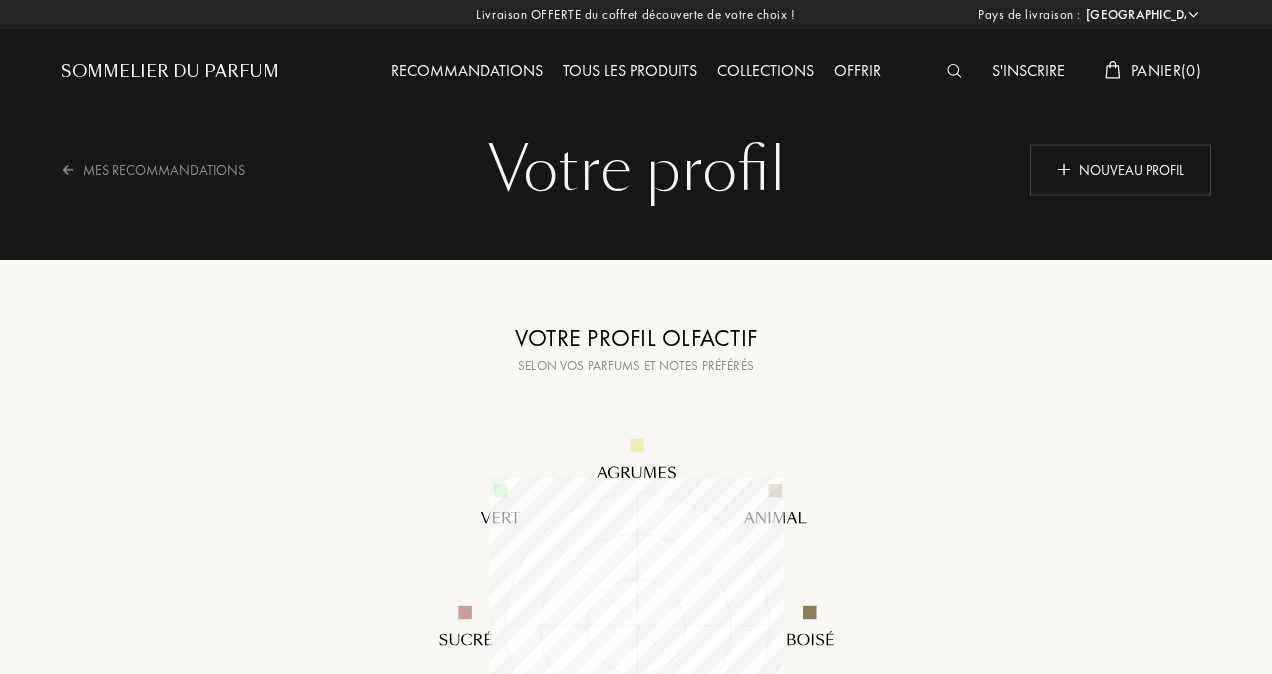 select on "FR" 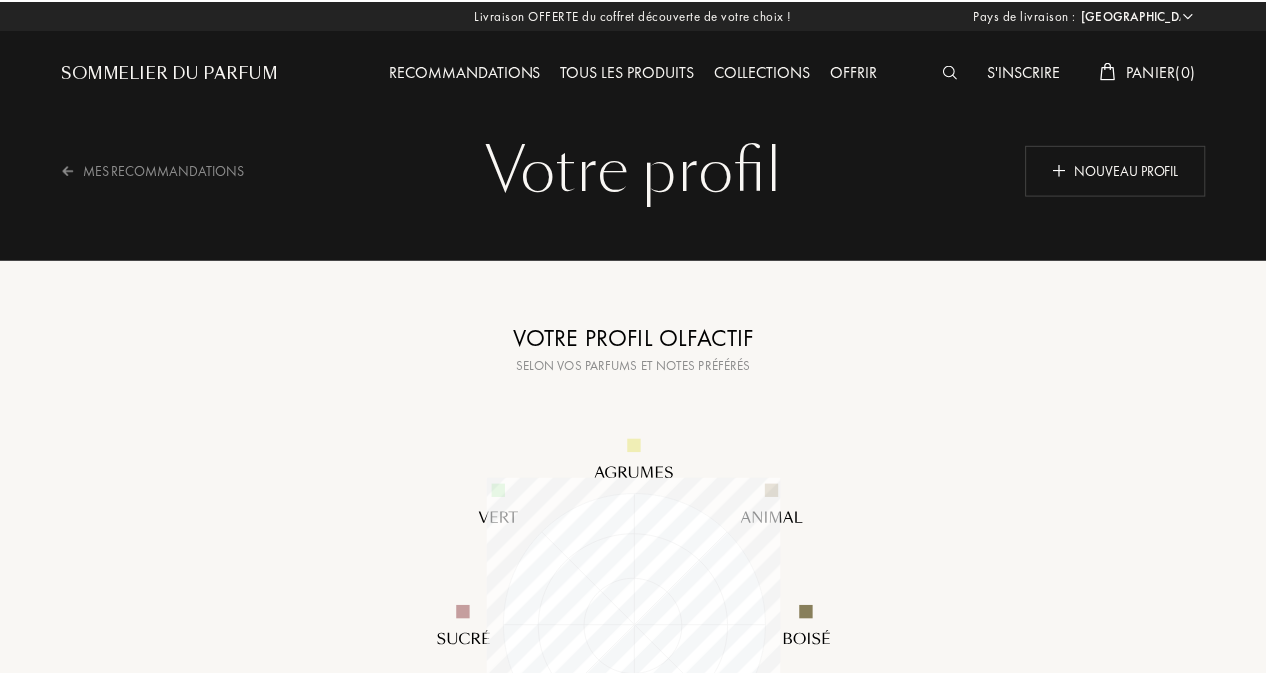 scroll, scrollTop: 0, scrollLeft: 0, axis: both 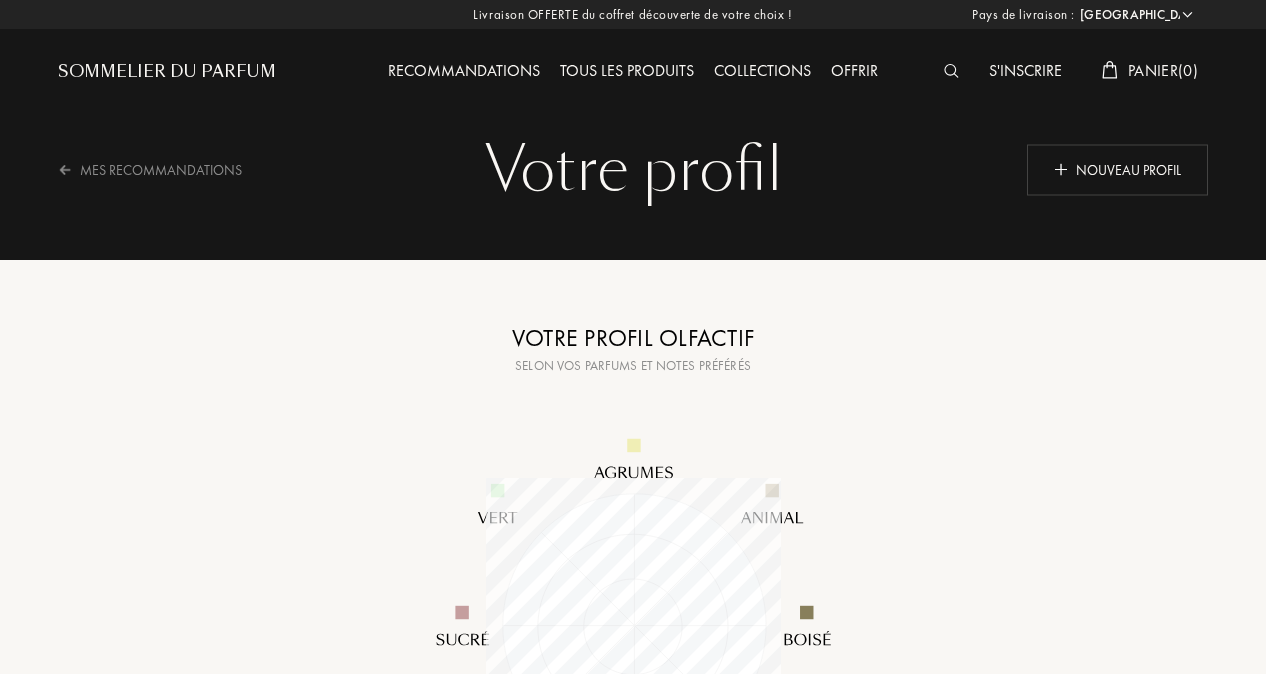 click on "Recommandations Tous les produits Collections Offrir" at bounding box center [633, 55] 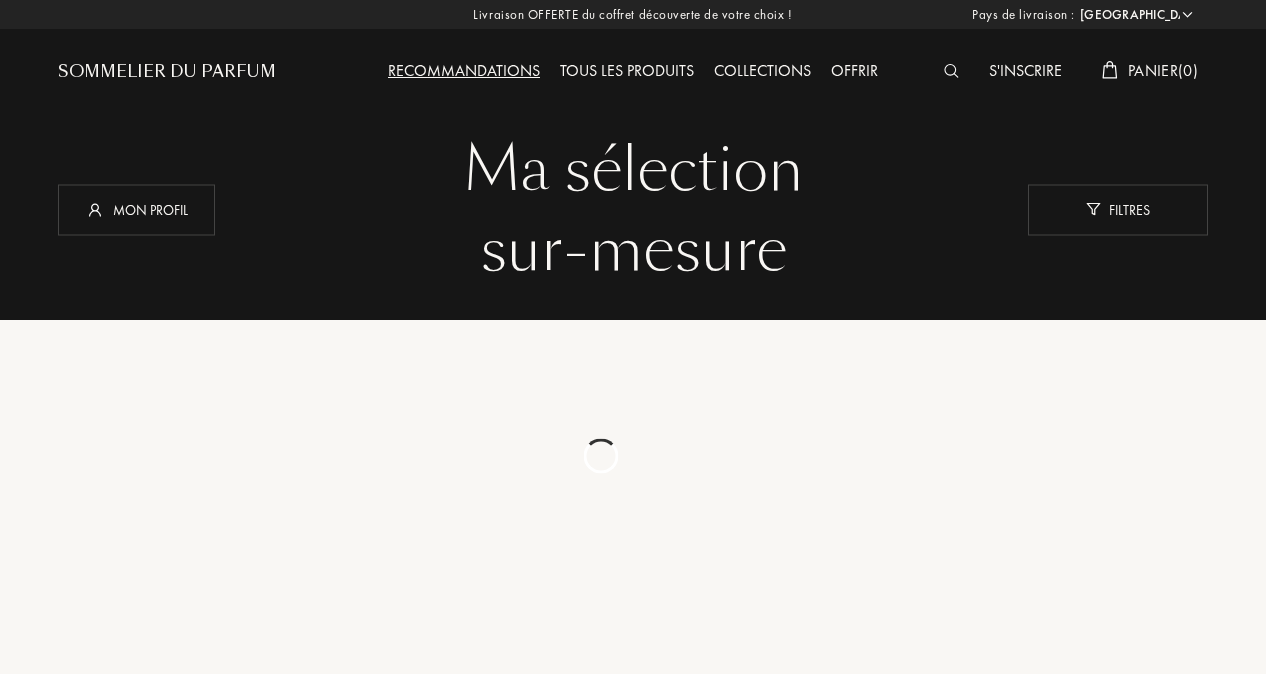 select on "FR" 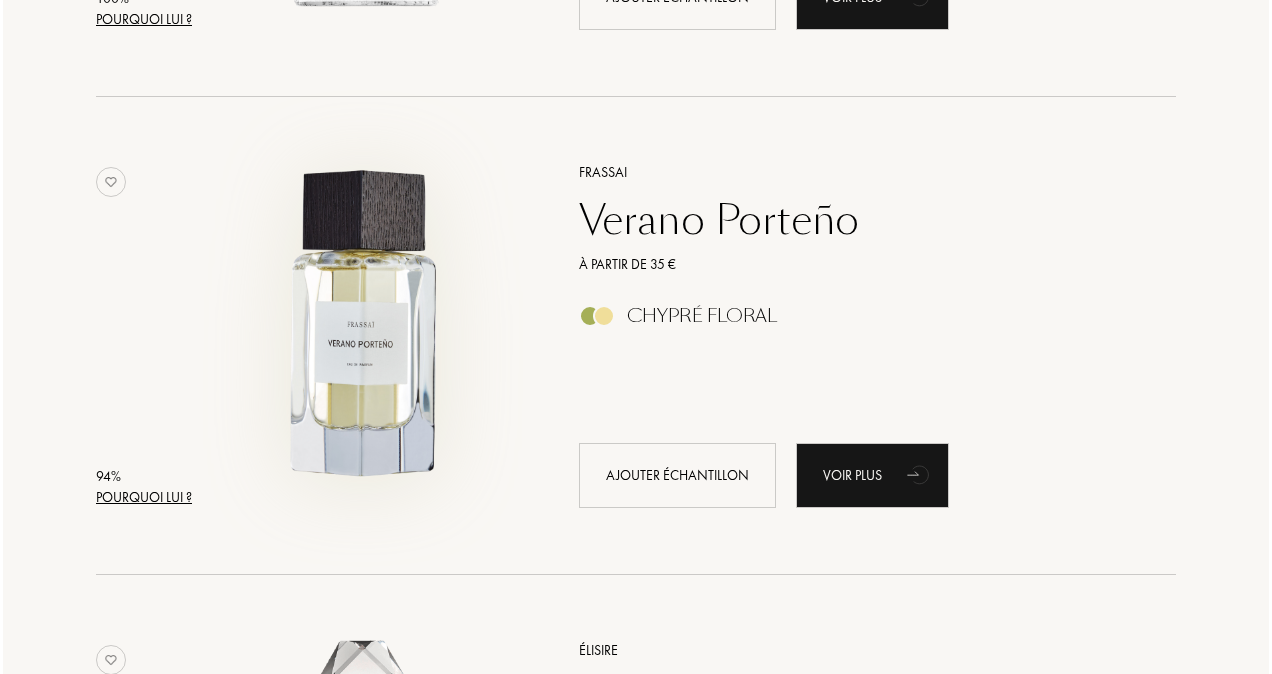scroll, scrollTop: 300, scrollLeft: 0, axis: vertical 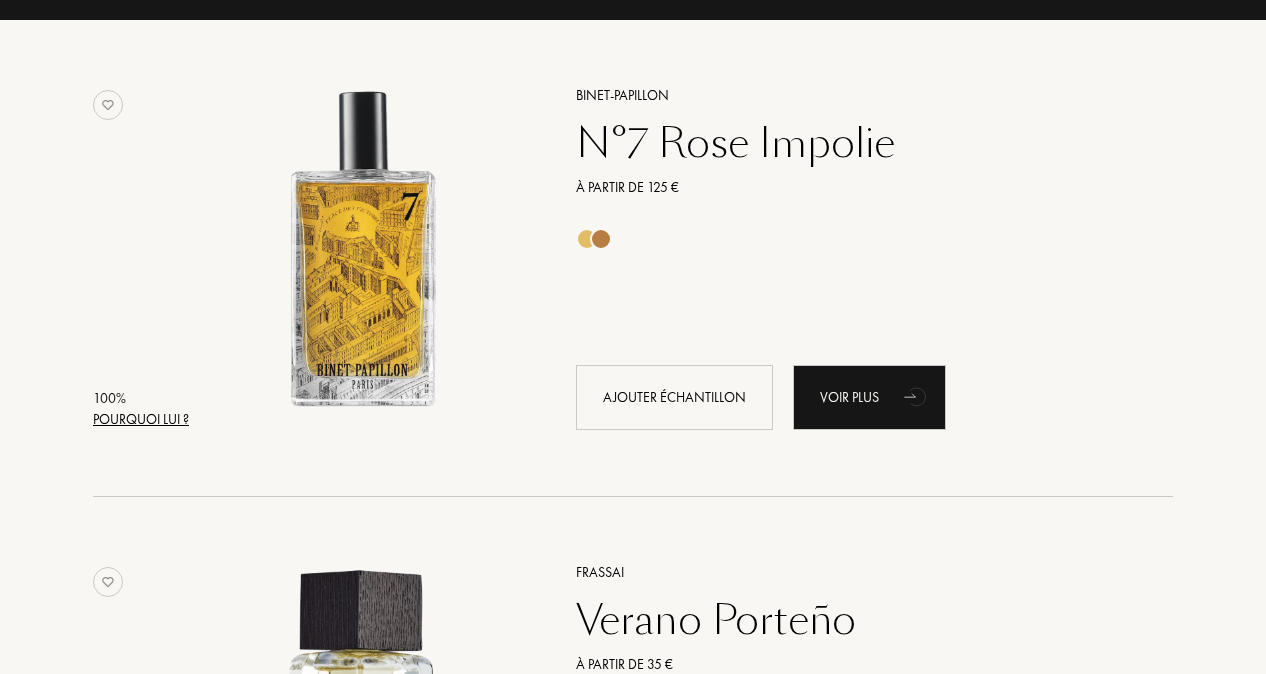 click on "Pourquoi lui ?" at bounding box center [141, 419] 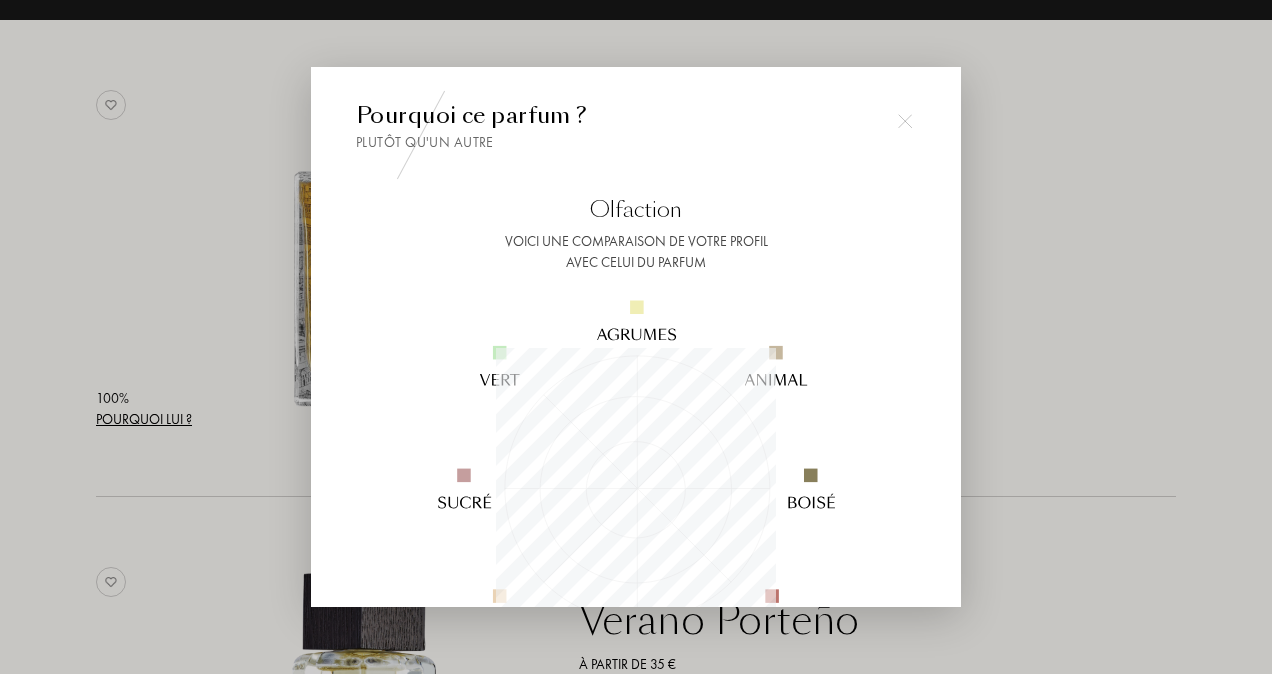 scroll, scrollTop: 999720, scrollLeft: 999720, axis: both 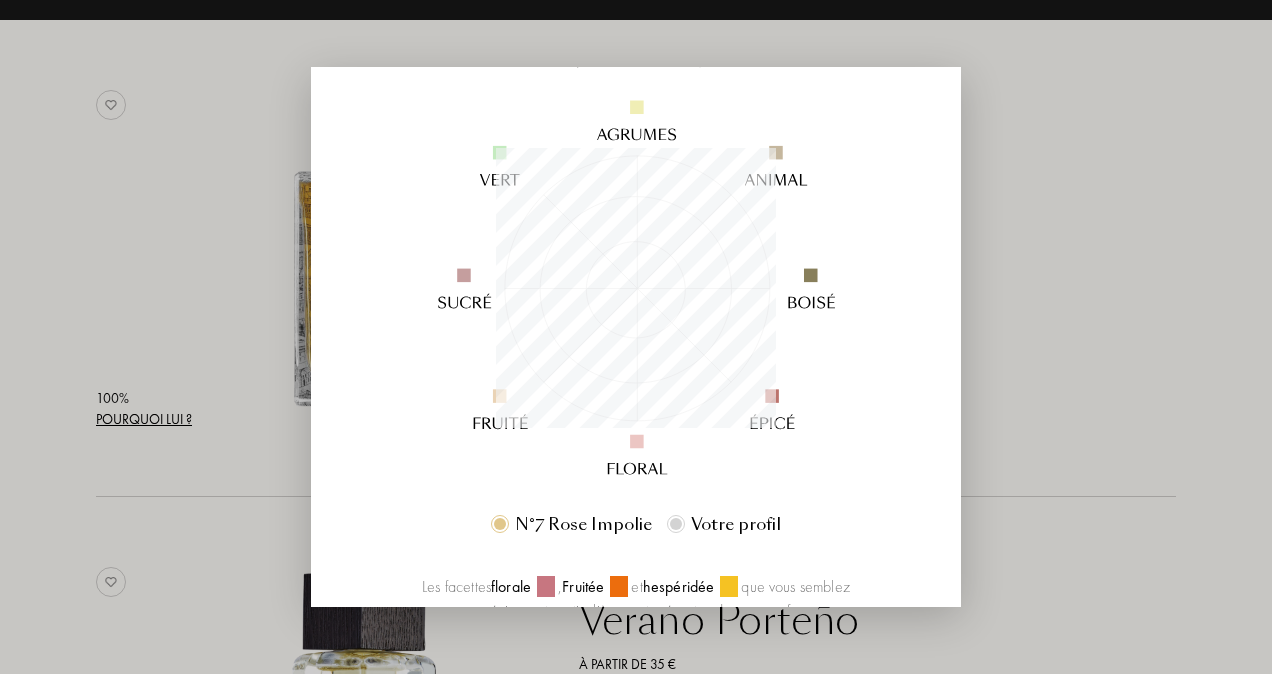 click at bounding box center (636, 337) 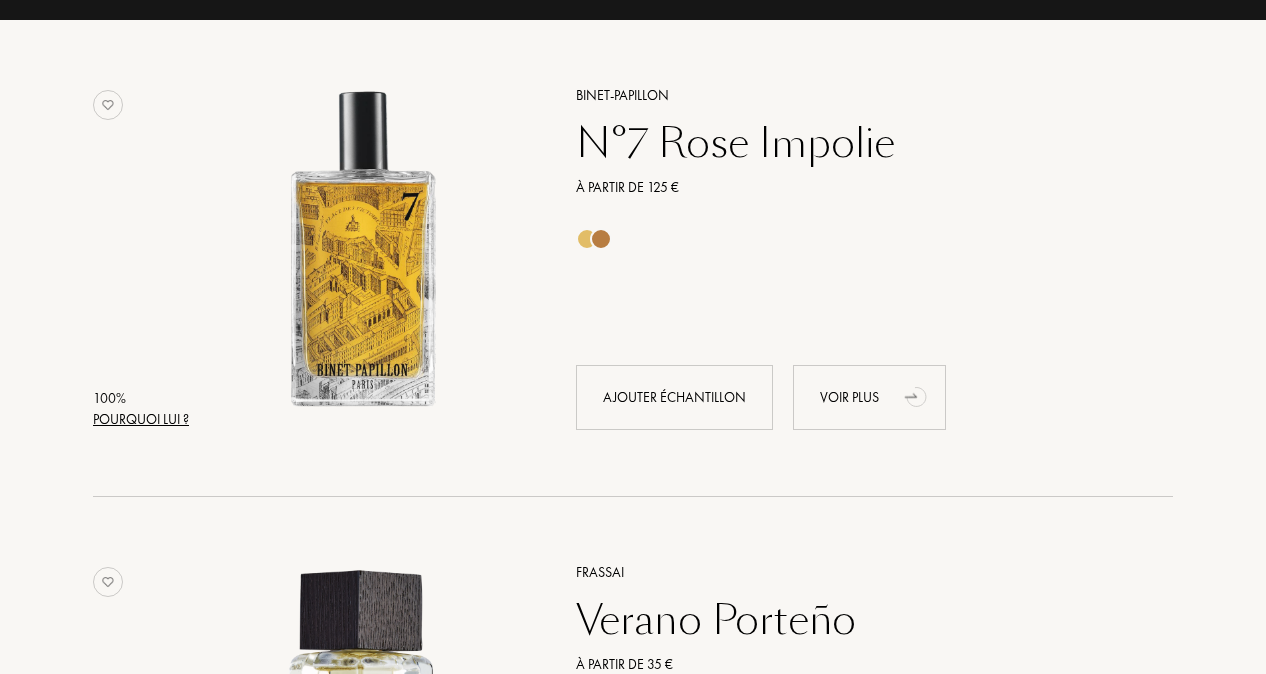 click on "Voir plus" at bounding box center [869, 397] 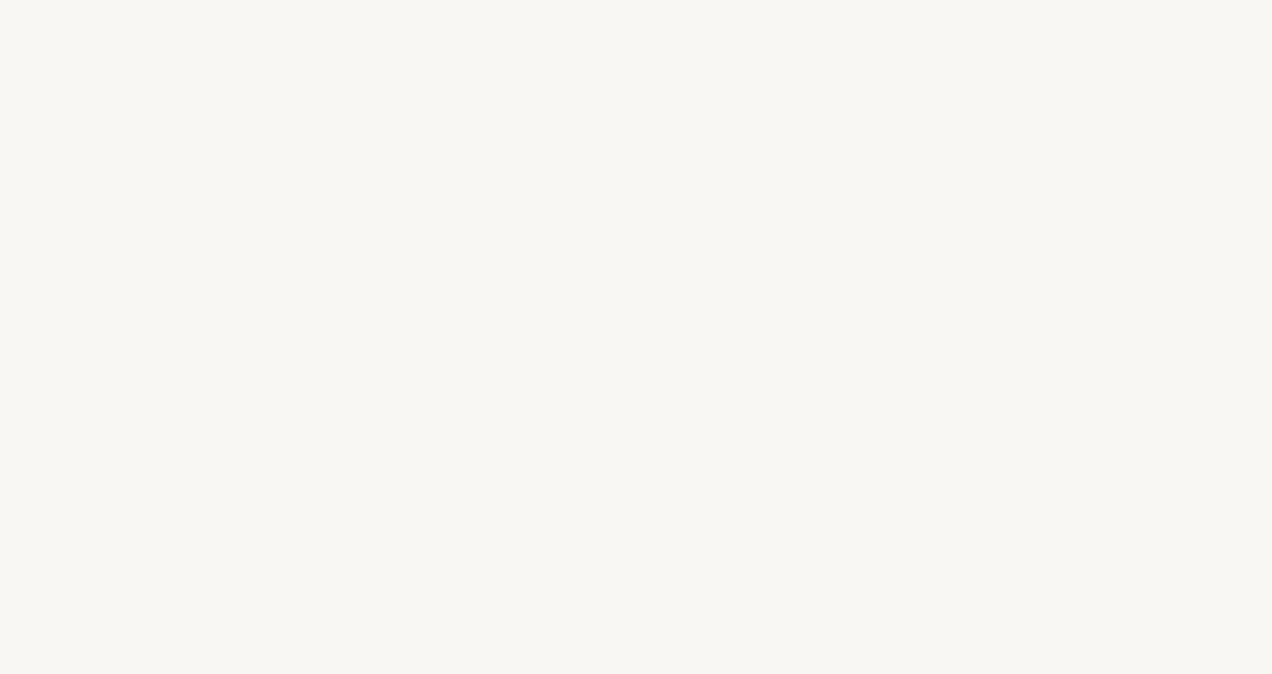 select on "FR" 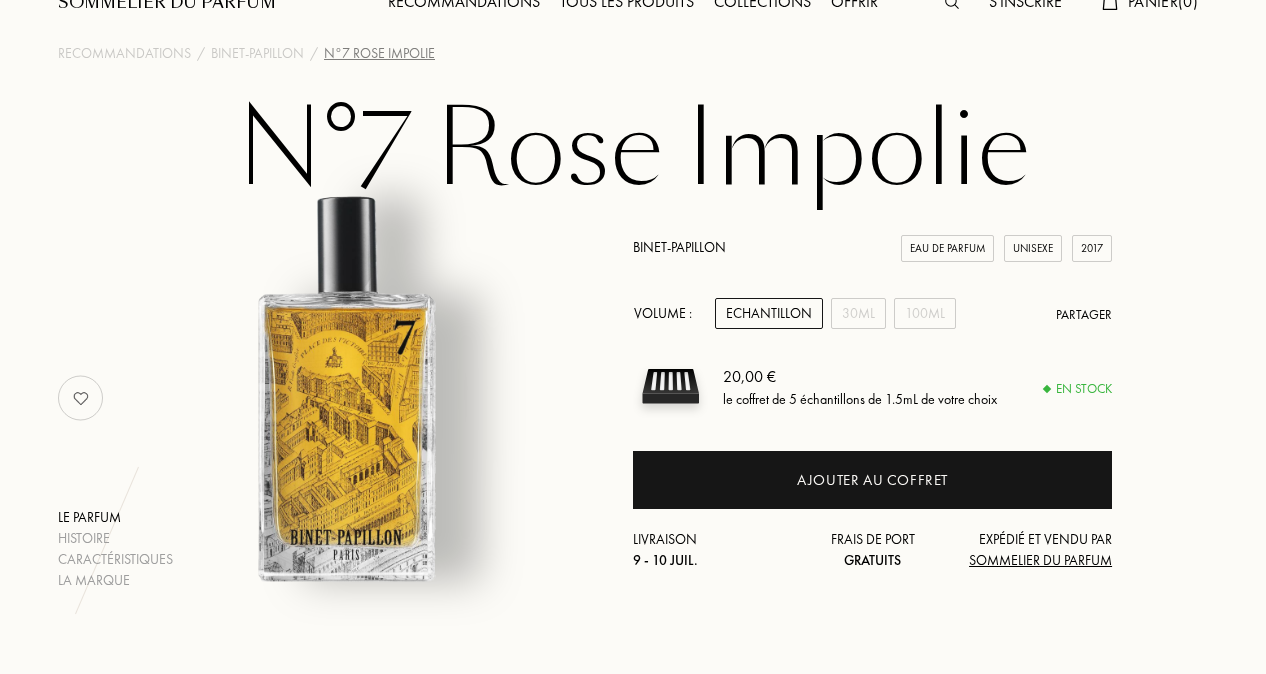 scroll, scrollTop: 100, scrollLeft: 0, axis: vertical 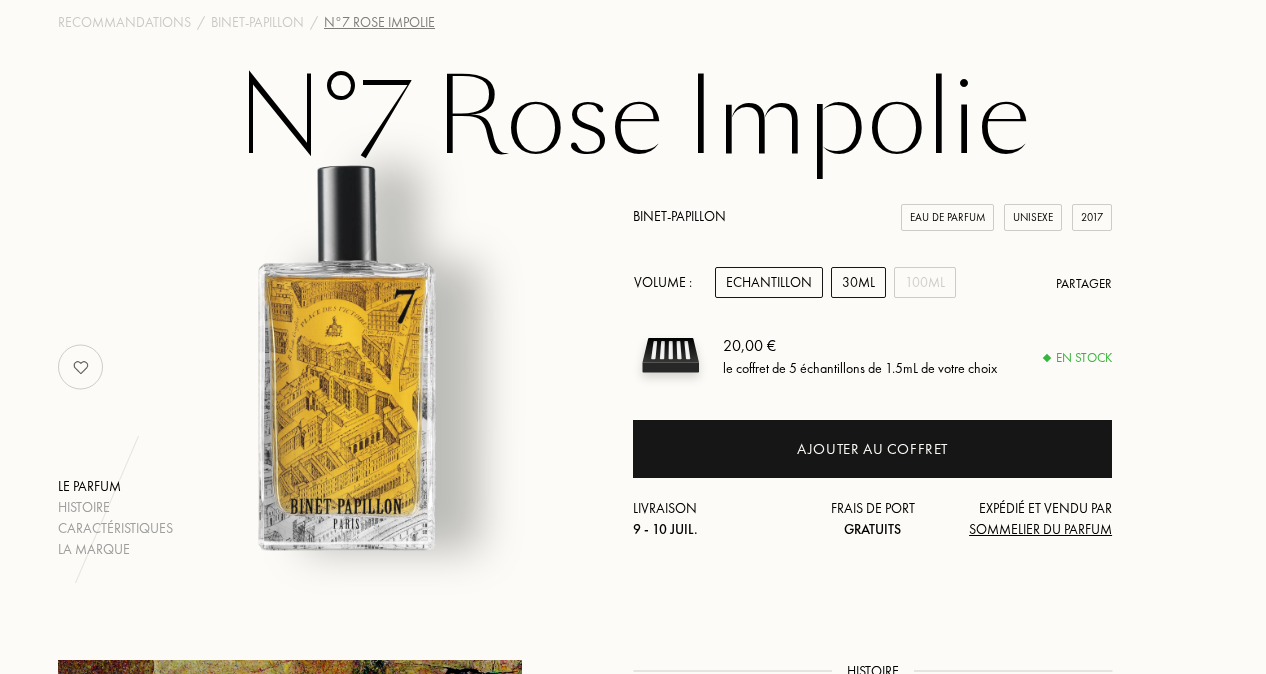 click on "30mL" at bounding box center (858, 282) 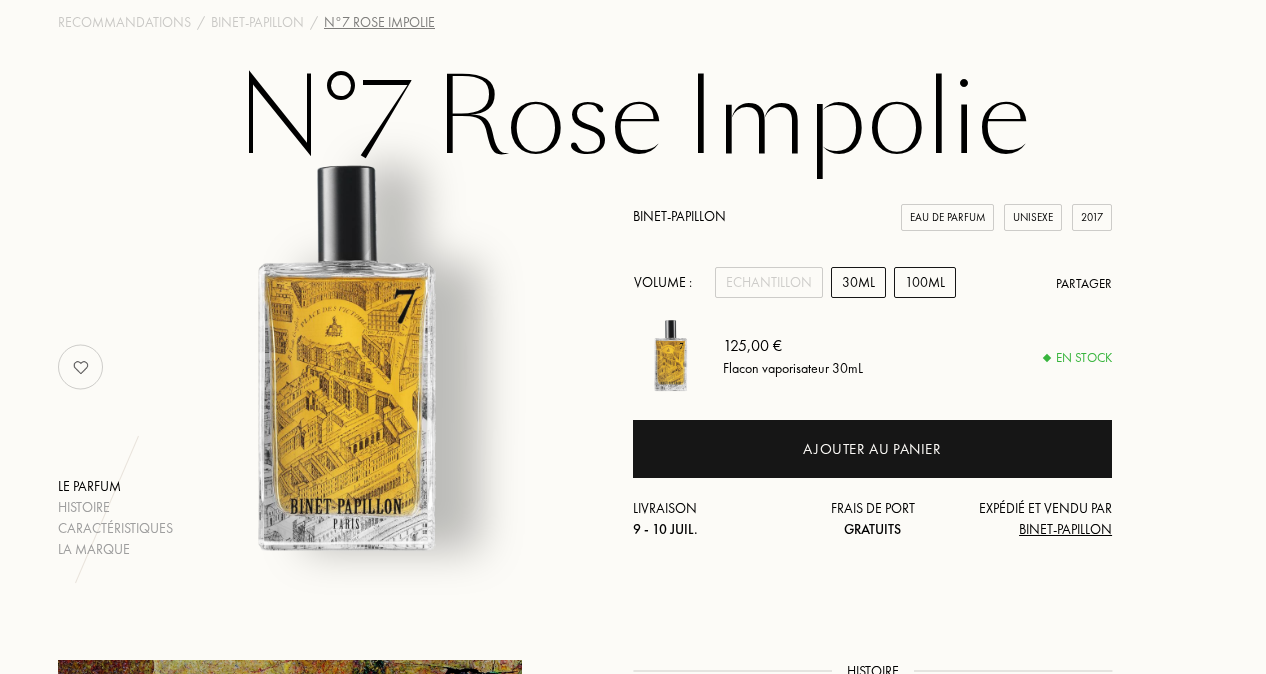 click on "100mL" at bounding box center (925, 282) 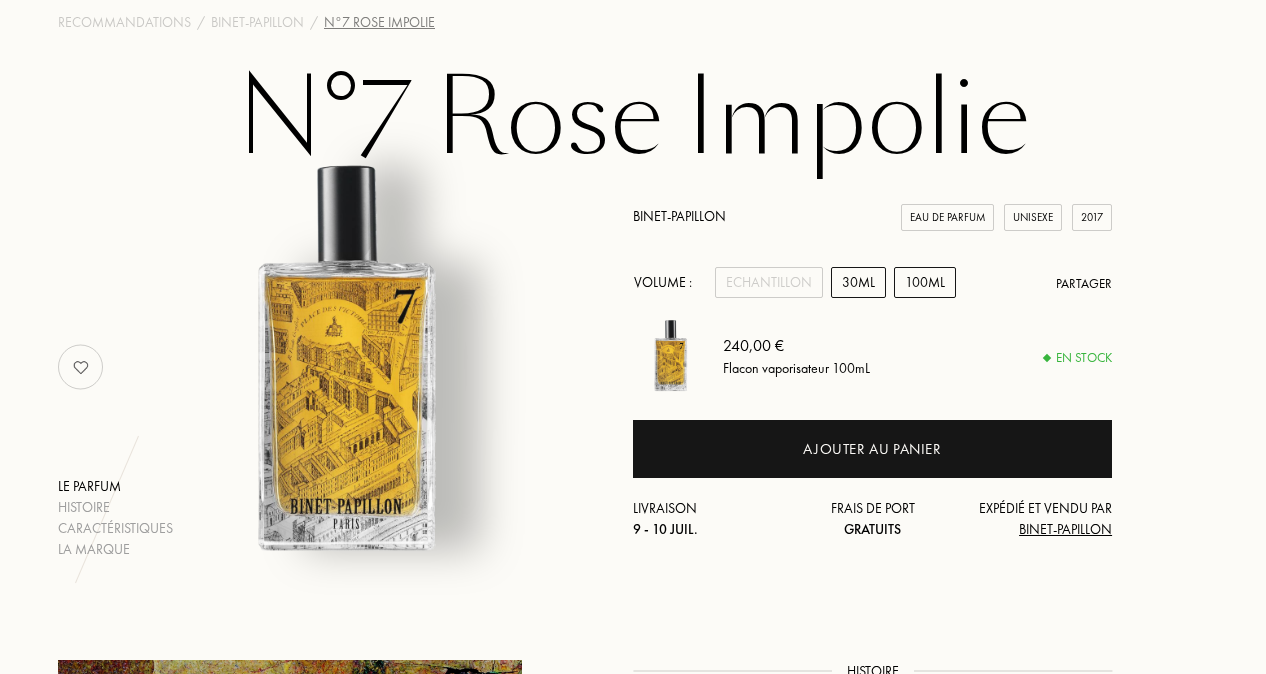 click on "30mL" at bounding box center (858, 282) 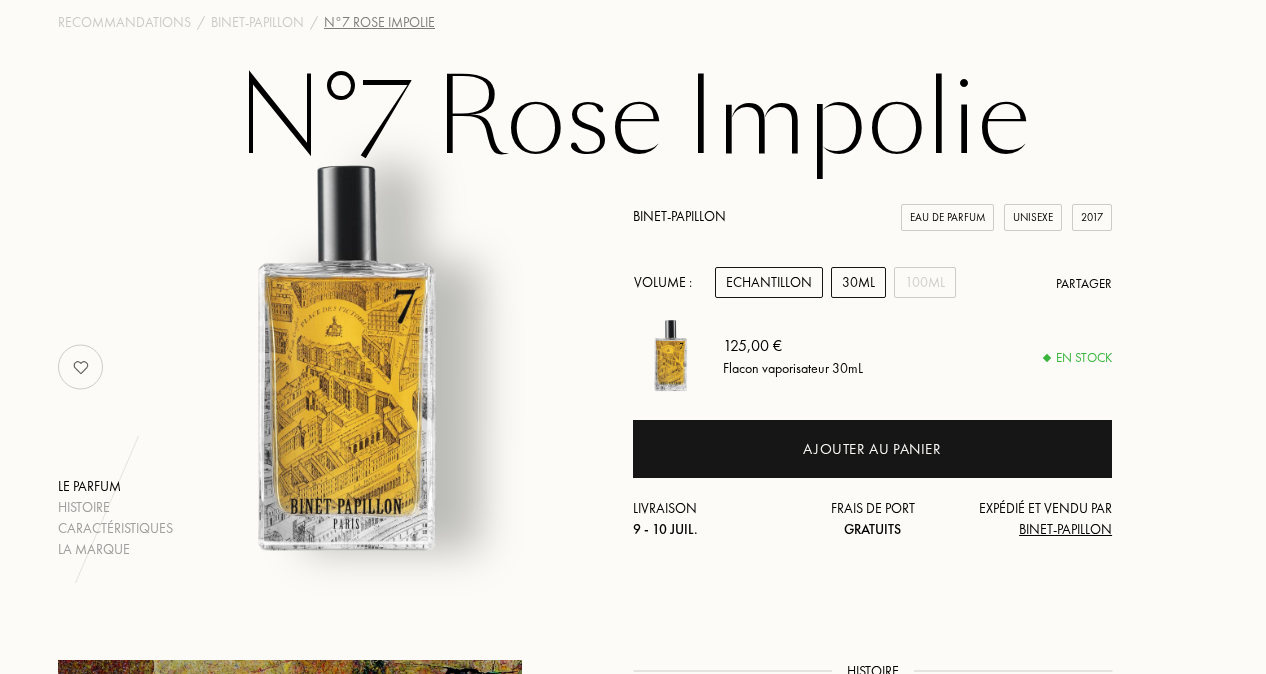 click on "Echantillon" at bounding box center [769, 282] 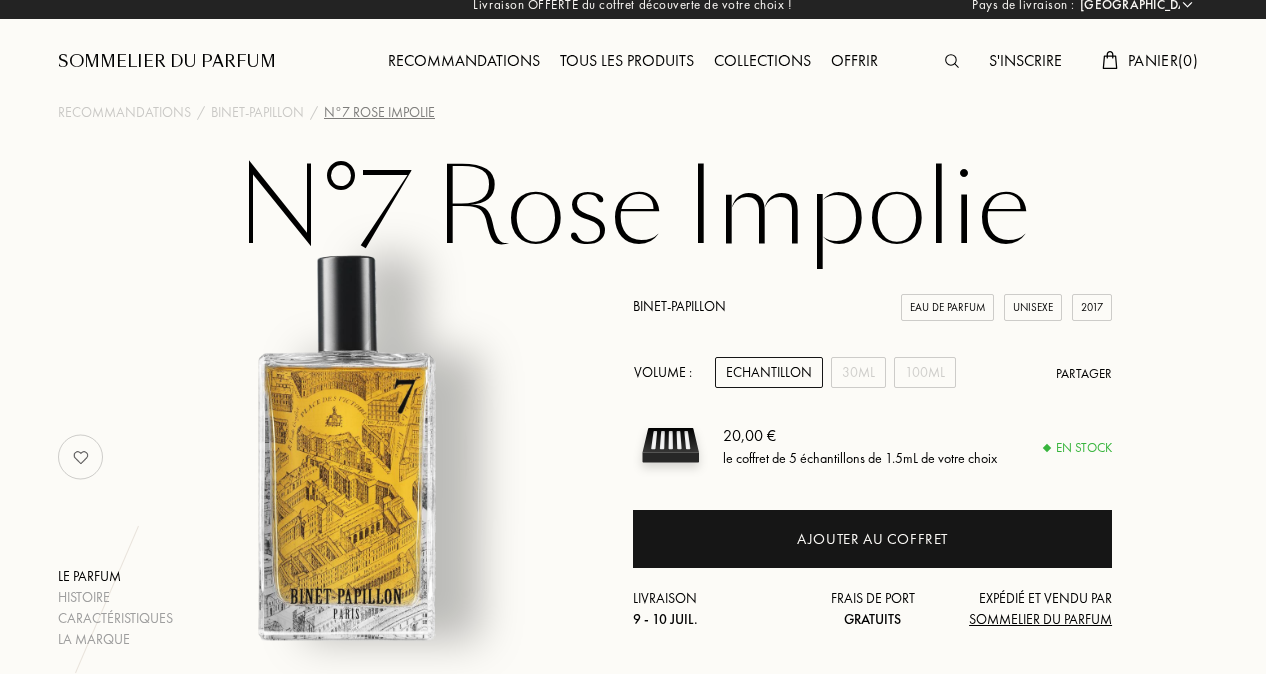 scroll, scrollTop: 0, scrollLeft: 0, axis: both 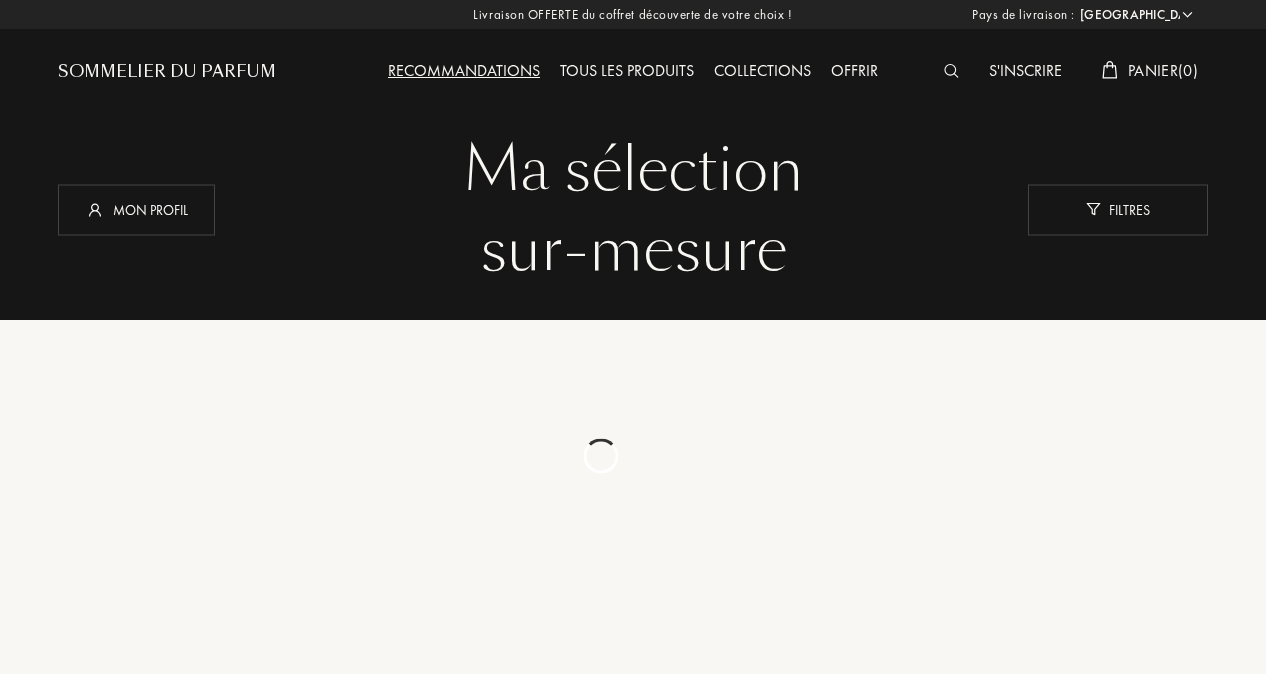 select on "FR" 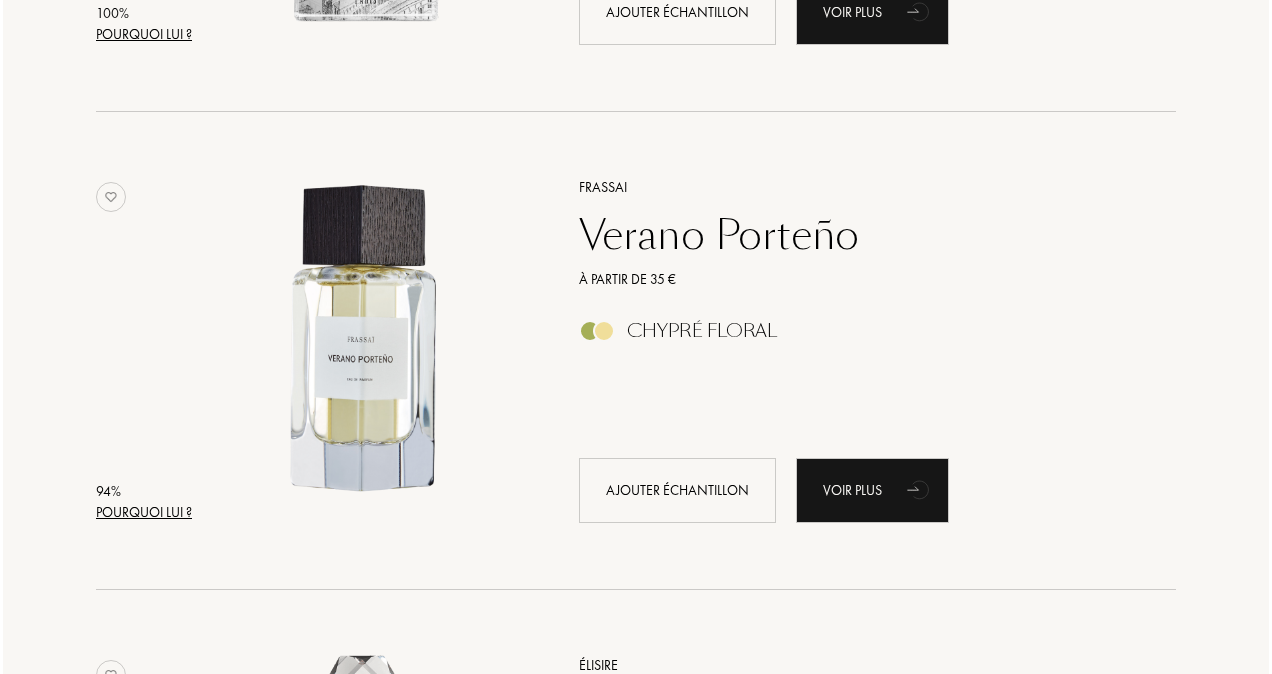 scroll, scrollTop: 700, scrollLeft: 0, axis: vertical 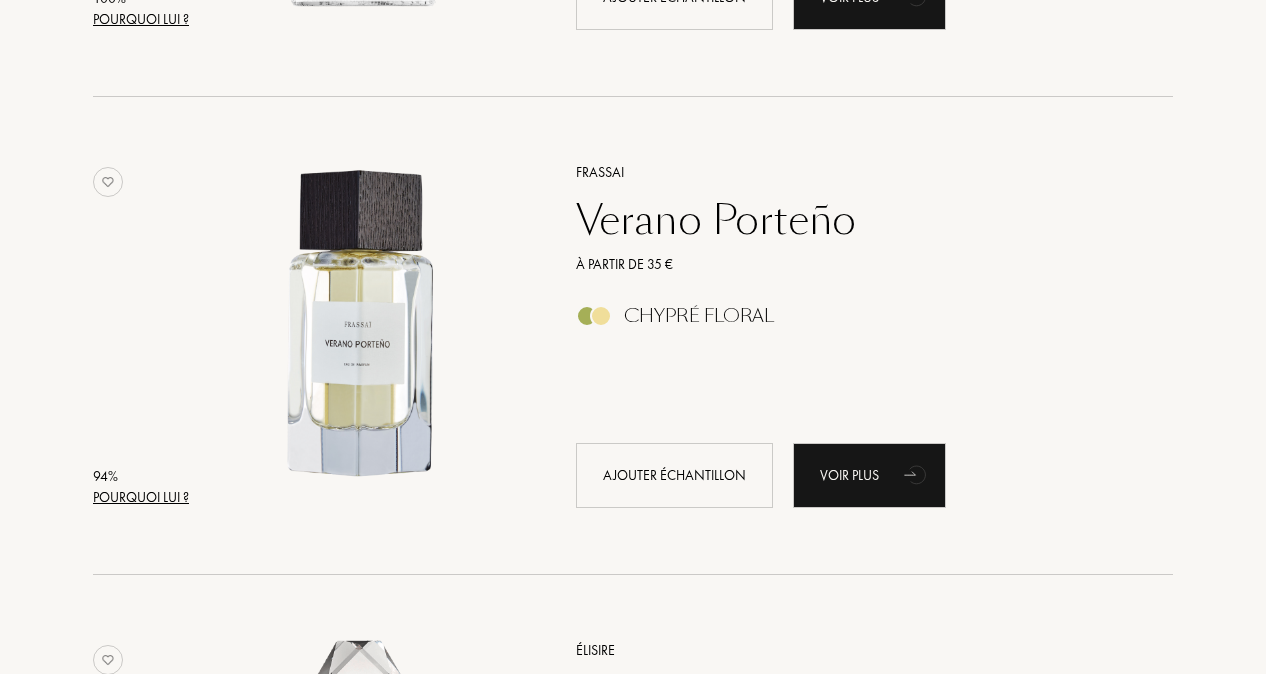 click on "Pourquoi lui ?" at bounding box center (141, 497) 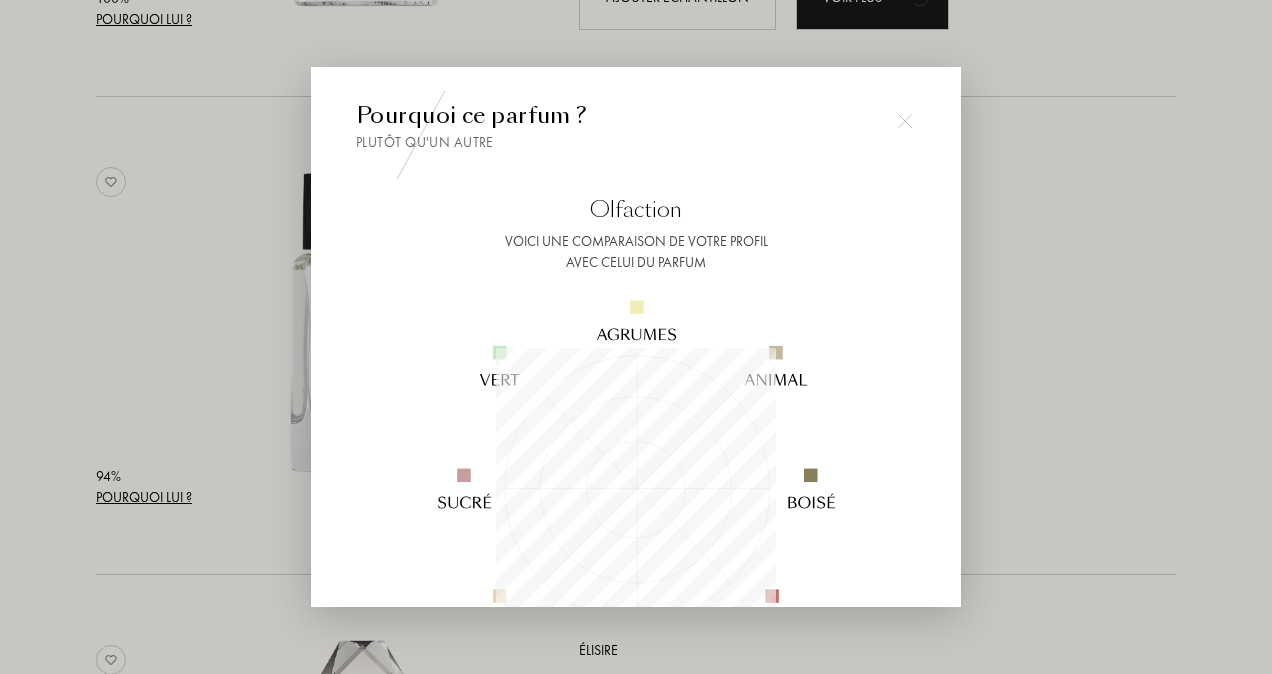 scroll, scrollTop: 999720, scrollLeft: 999720, axis: both 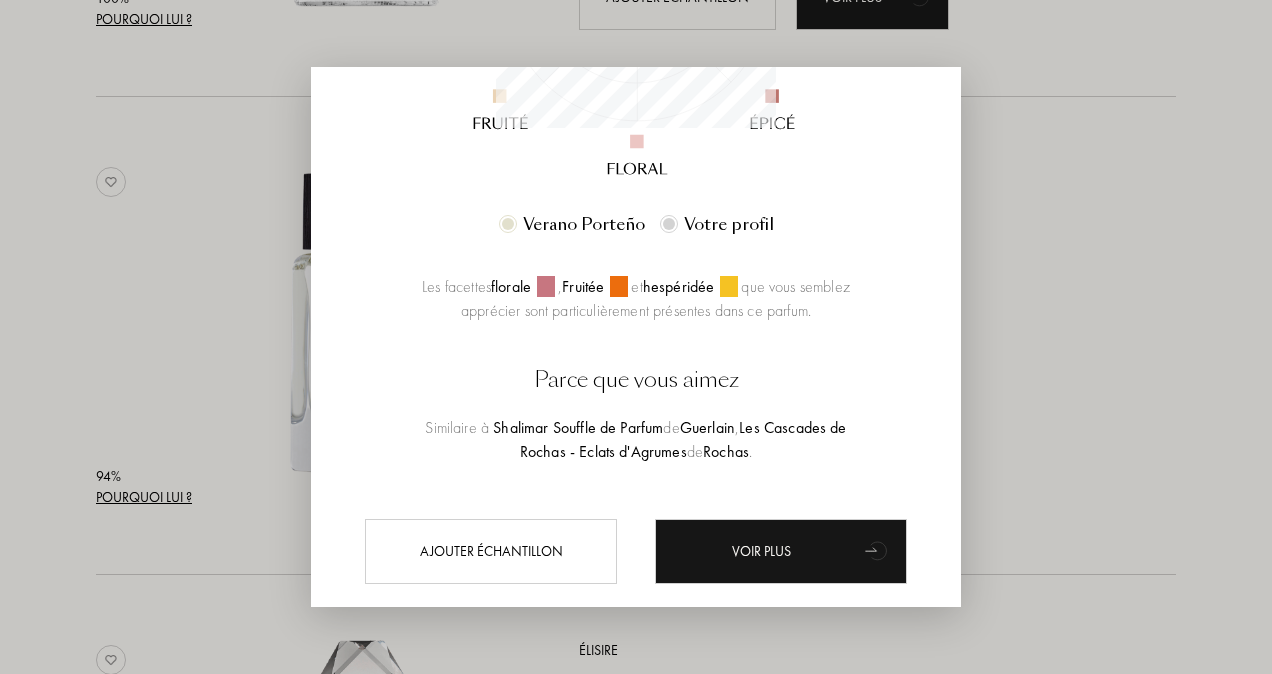 click at bounding box center (636, 337) 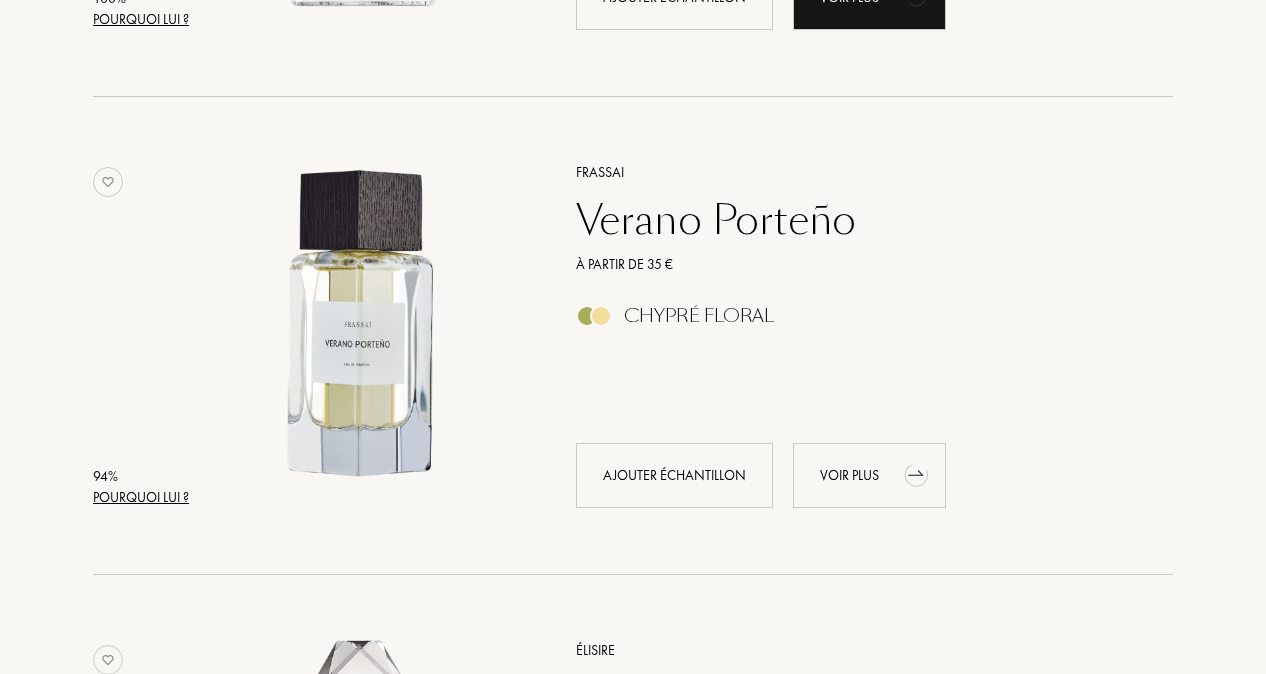 click on "Voir plus" at bounding box center [869, 475] 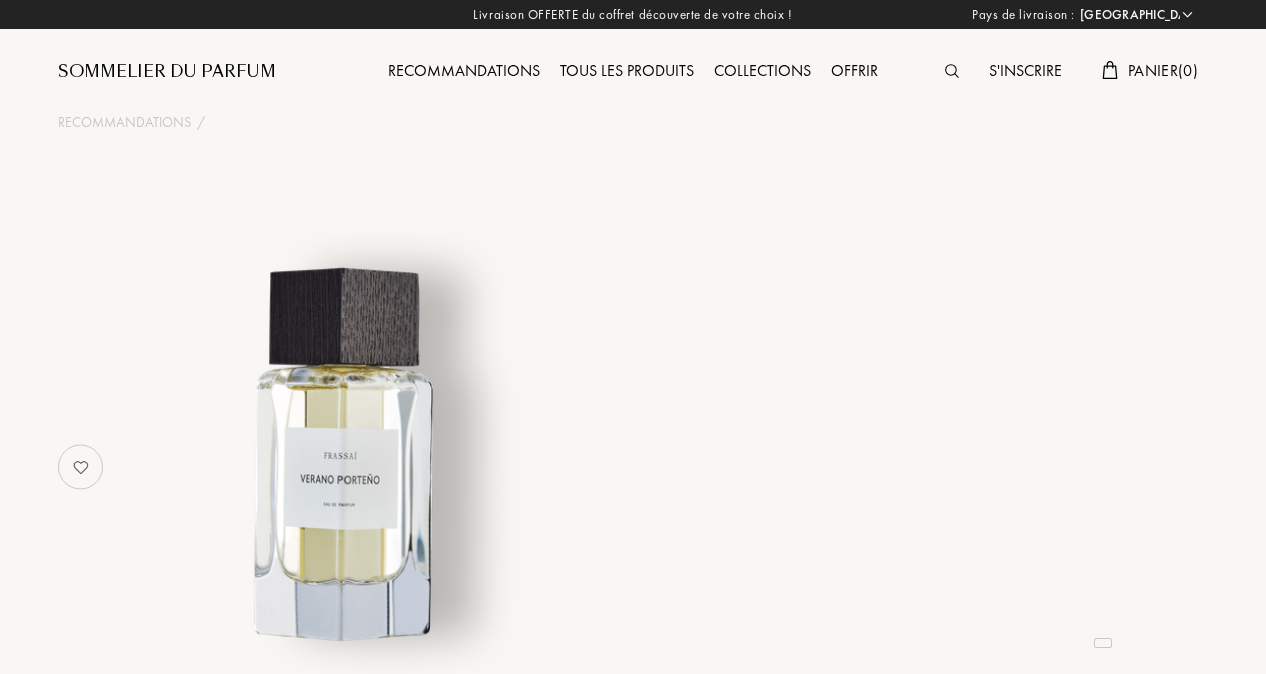 select on "FR" 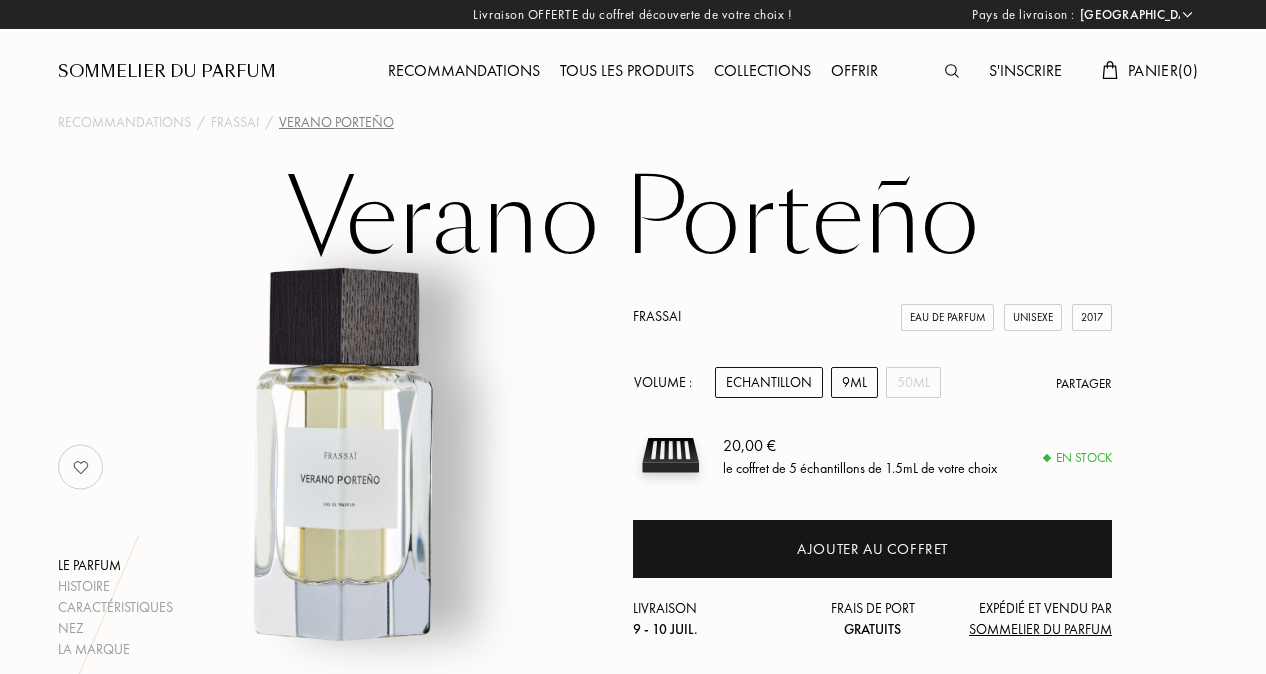 click on "9mL" at bounding box center (854, 382) 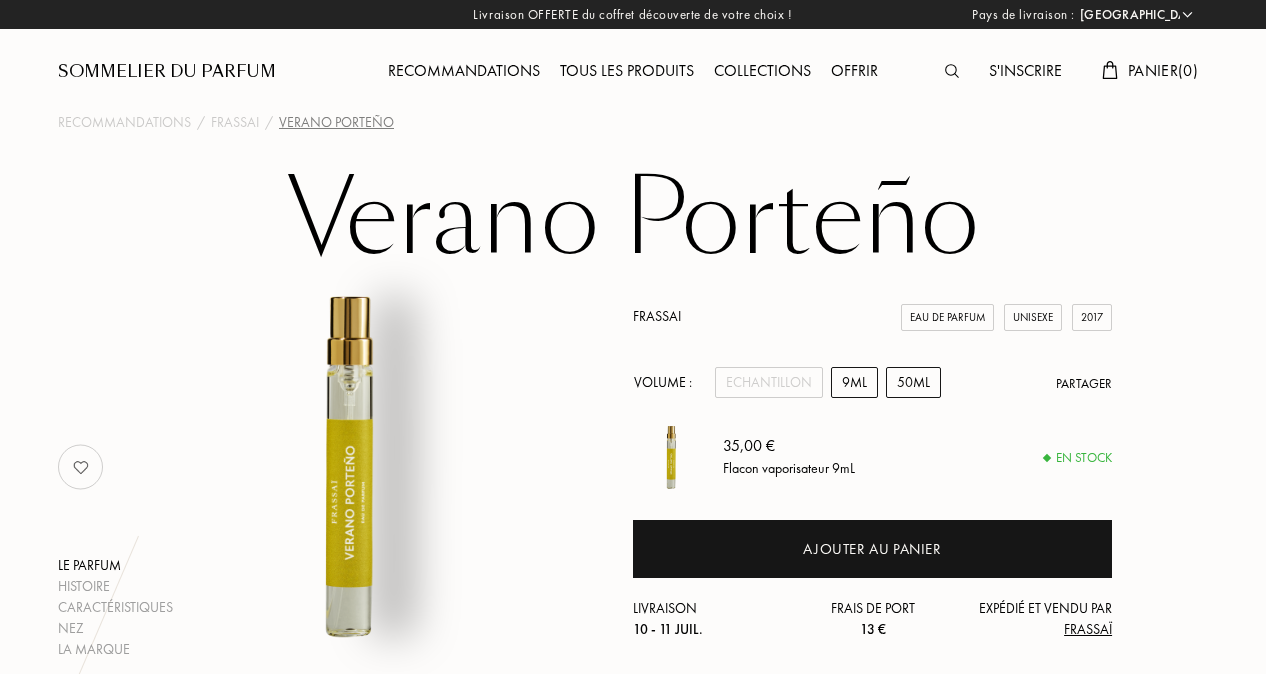 click on "50mL" at bounding box center [913, 382] 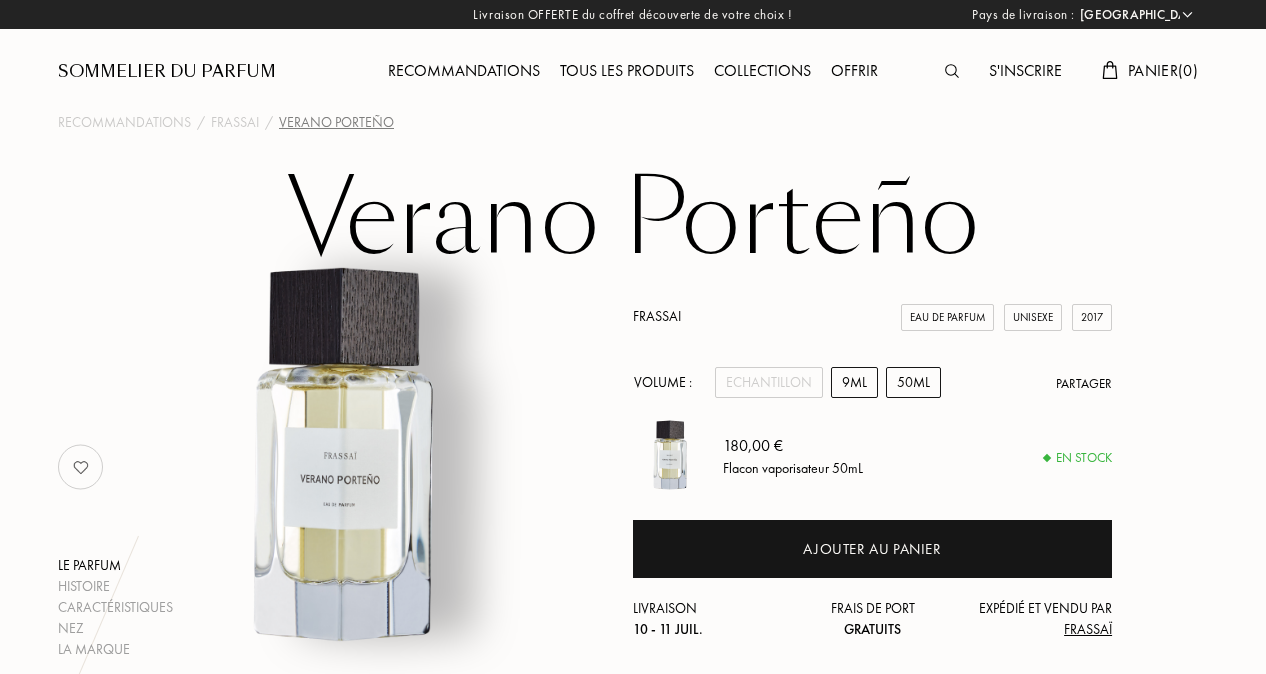 click on "9mL" at bounding box center (854, 382) 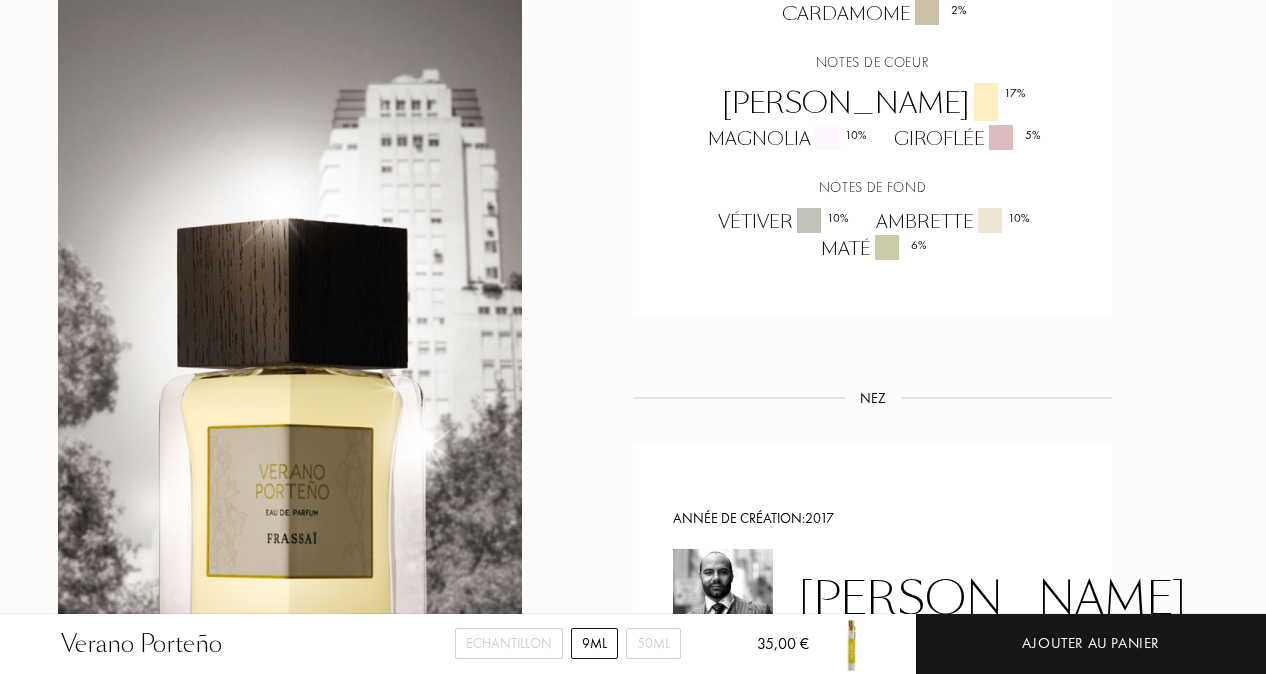 scroll, scrollTop: 1600, scrollLeft: 0, axis: vertical 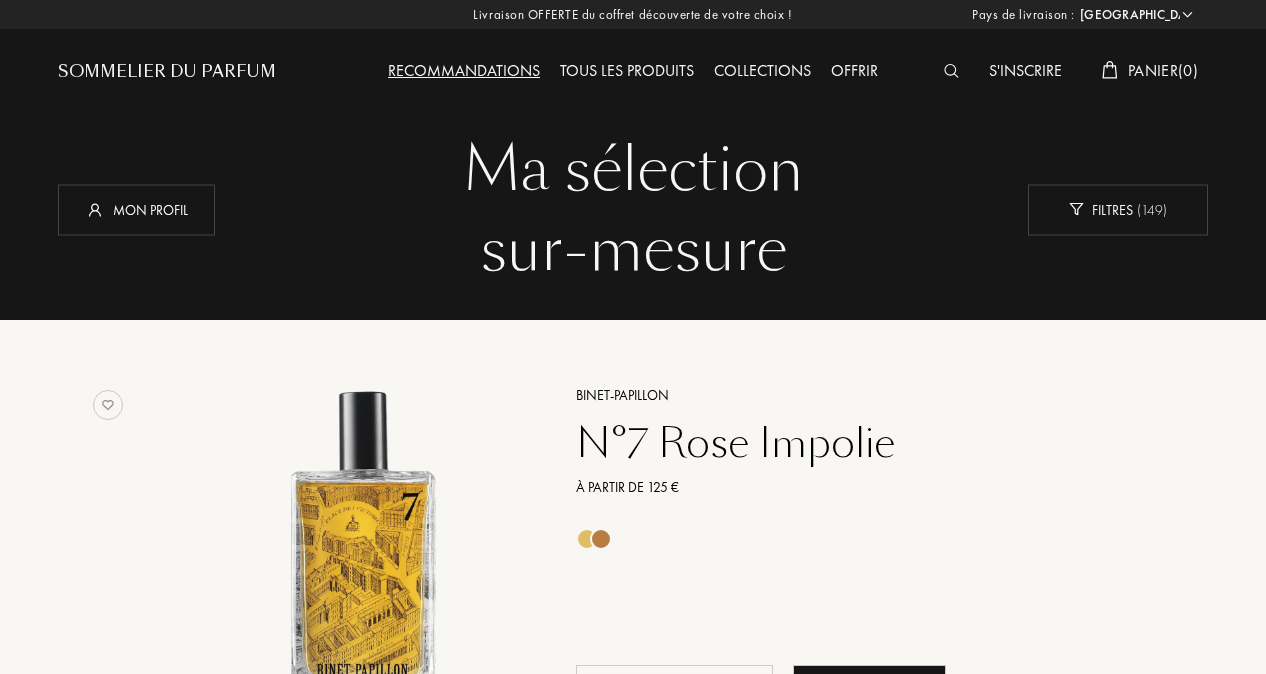 select on "FR" 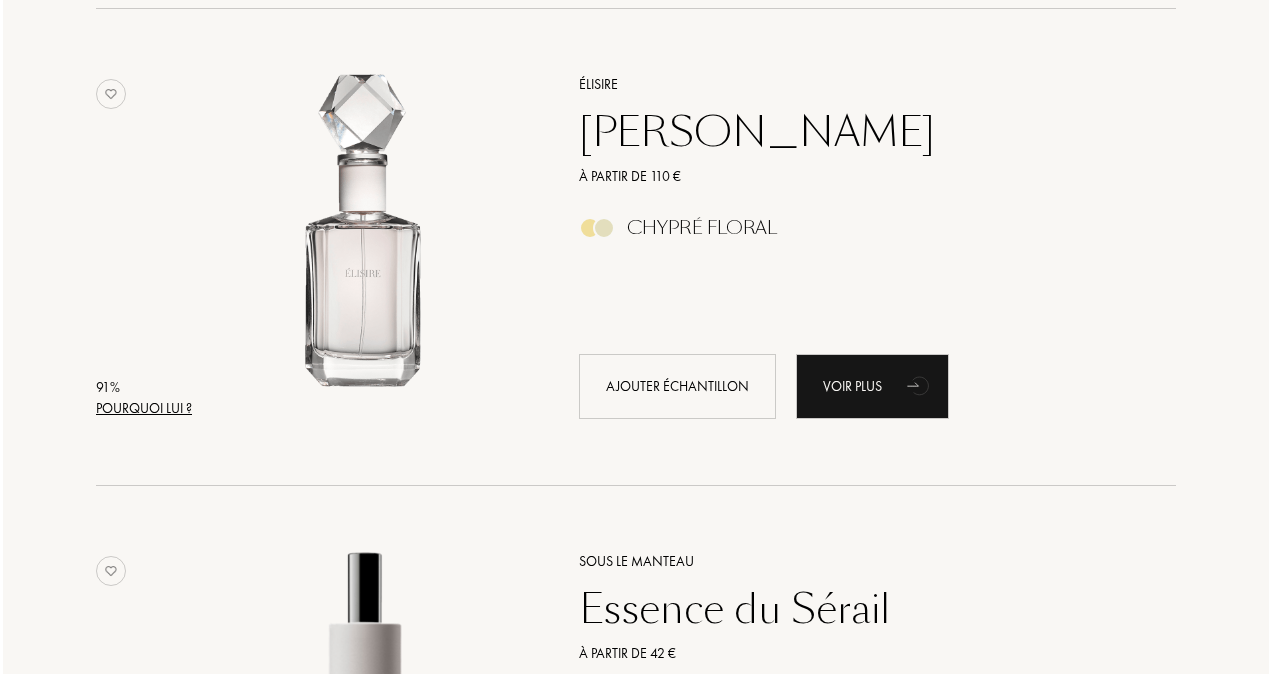 scroll, scrollTop: 1200, scrollLeft: 0, axis: vertical 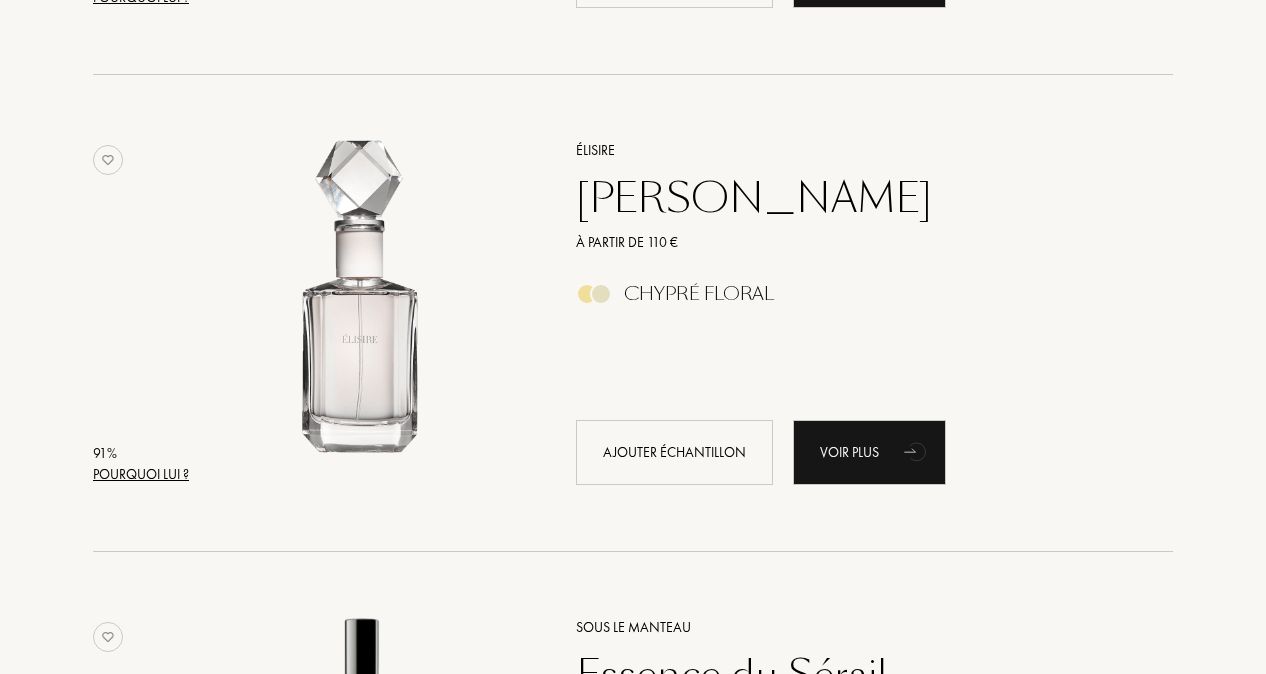 click on "Pourquoi lui ?" at bounding box center [141, 474] 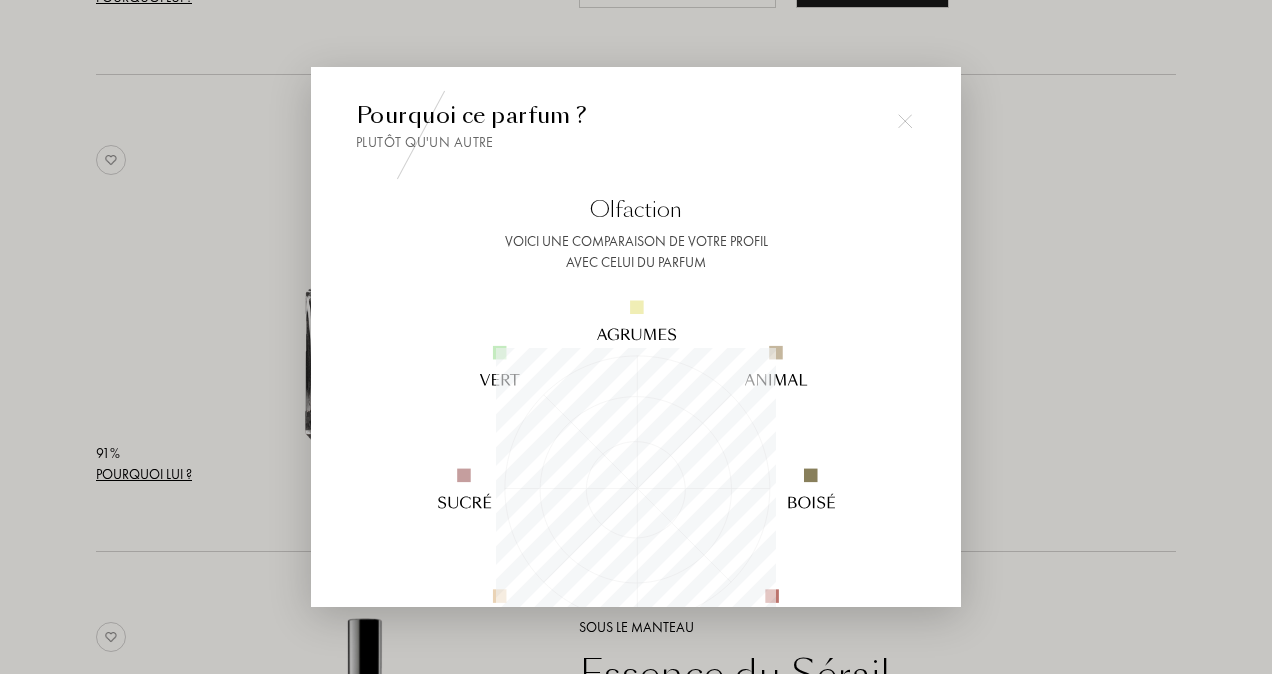 scroll, scrollTop: 999720, scrollLeft: 999720, axis: both 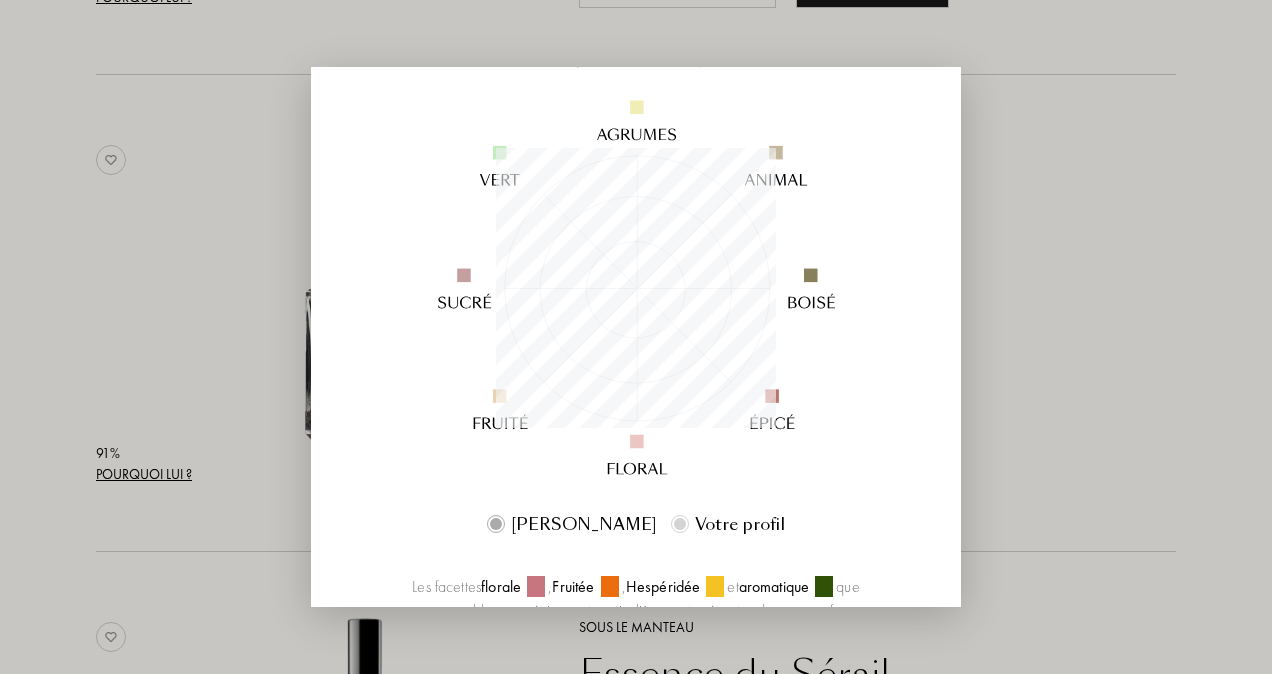 click at bounding box center (636, 337) 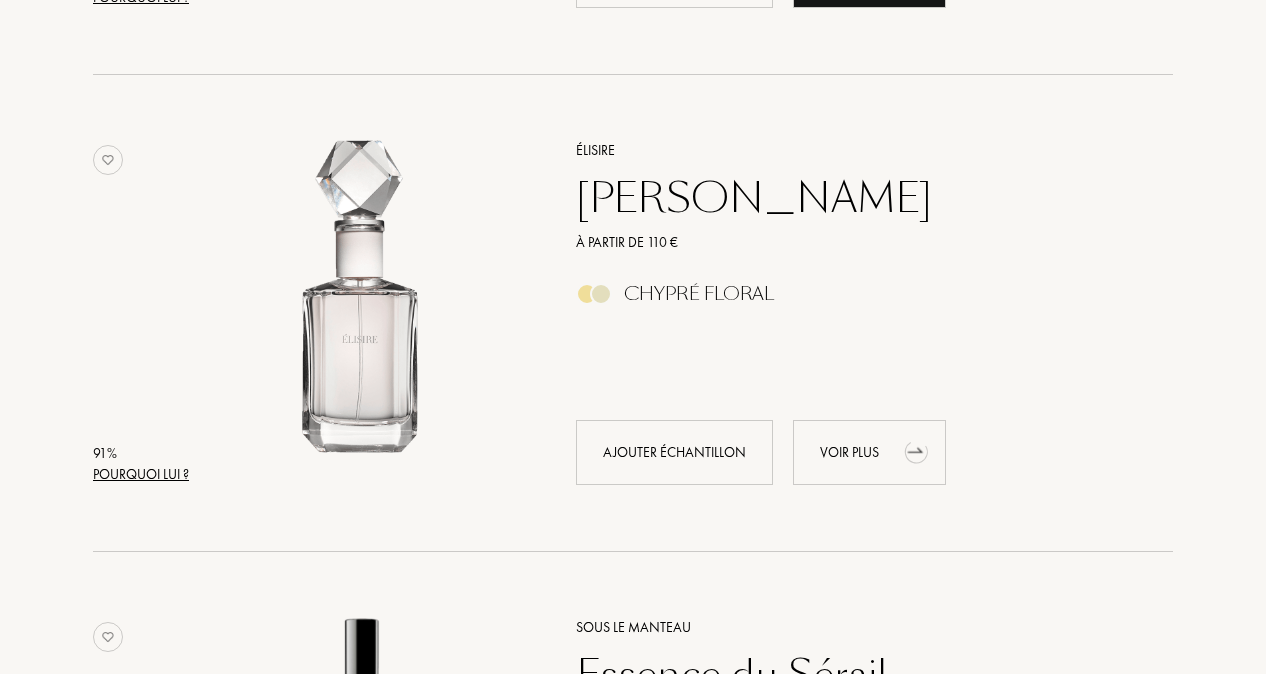 click on "Voir plus" at bounding box center [869, 452] 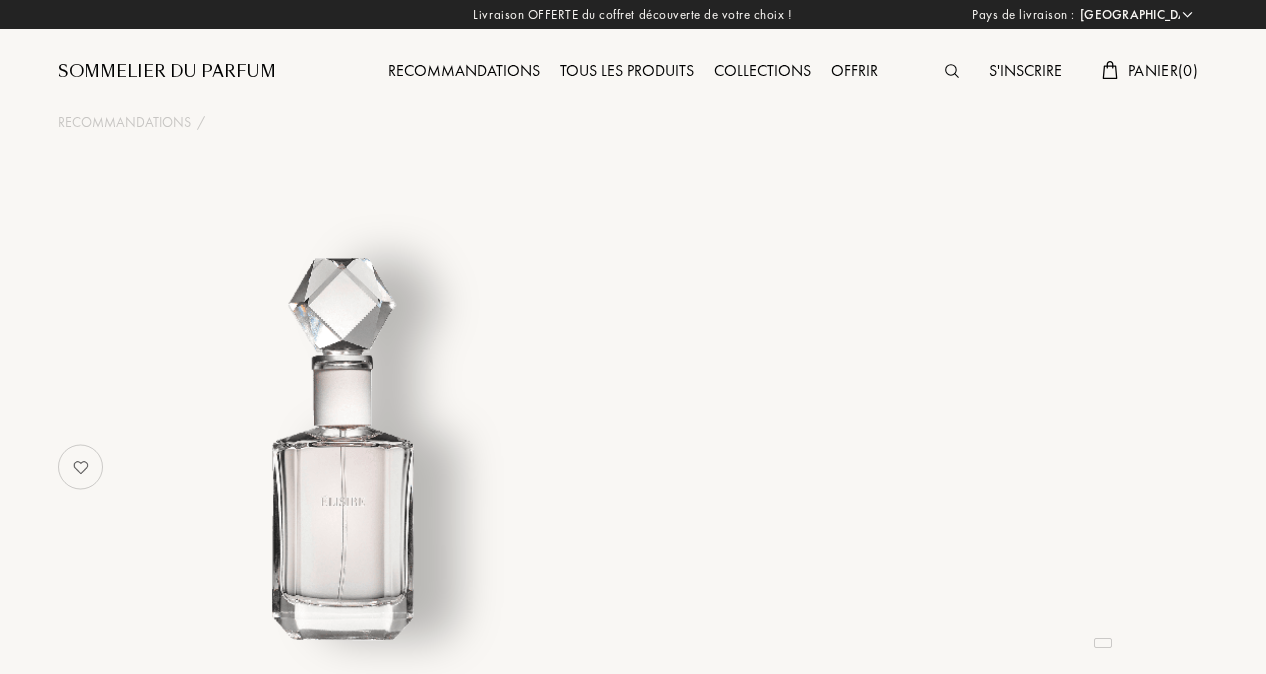 select on "FR" 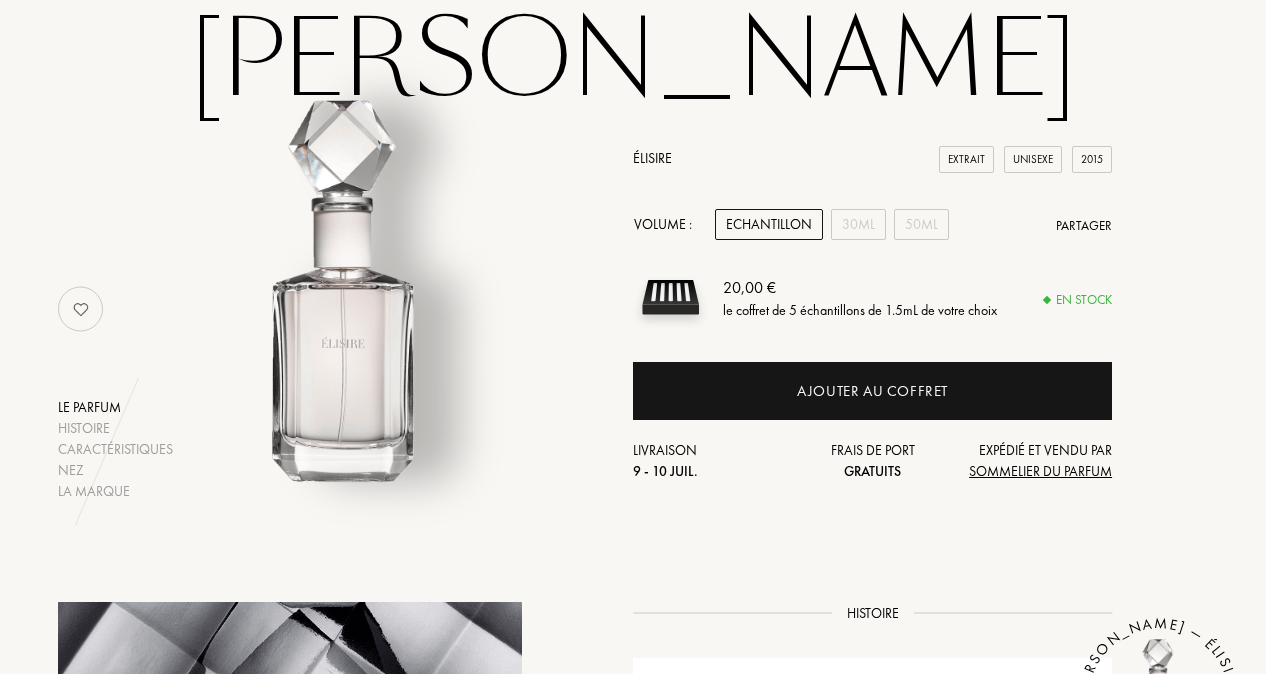 scroll, scrollTop: 200, scrollLeft: 0, axis: vertical 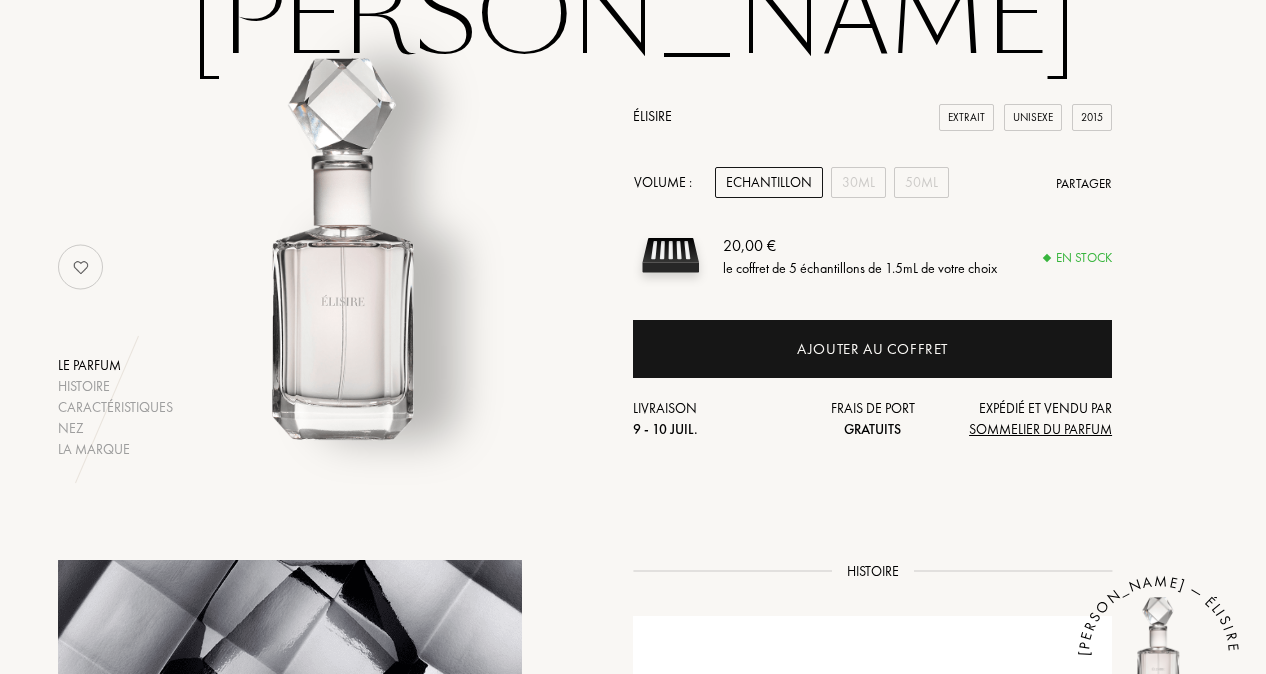 click on "Volume : Echantillon 30mL 50mL Partager" at bounding box center (872, 182) 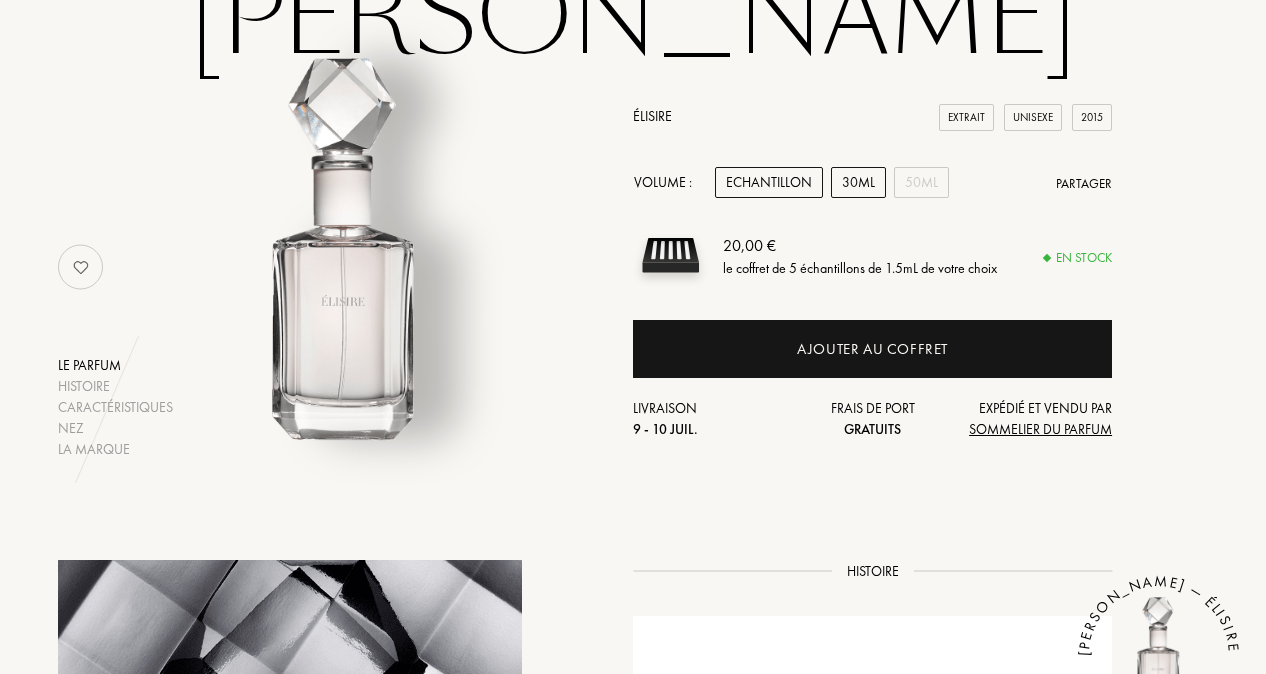 click on "30mL" at bounding box center (858, 182) 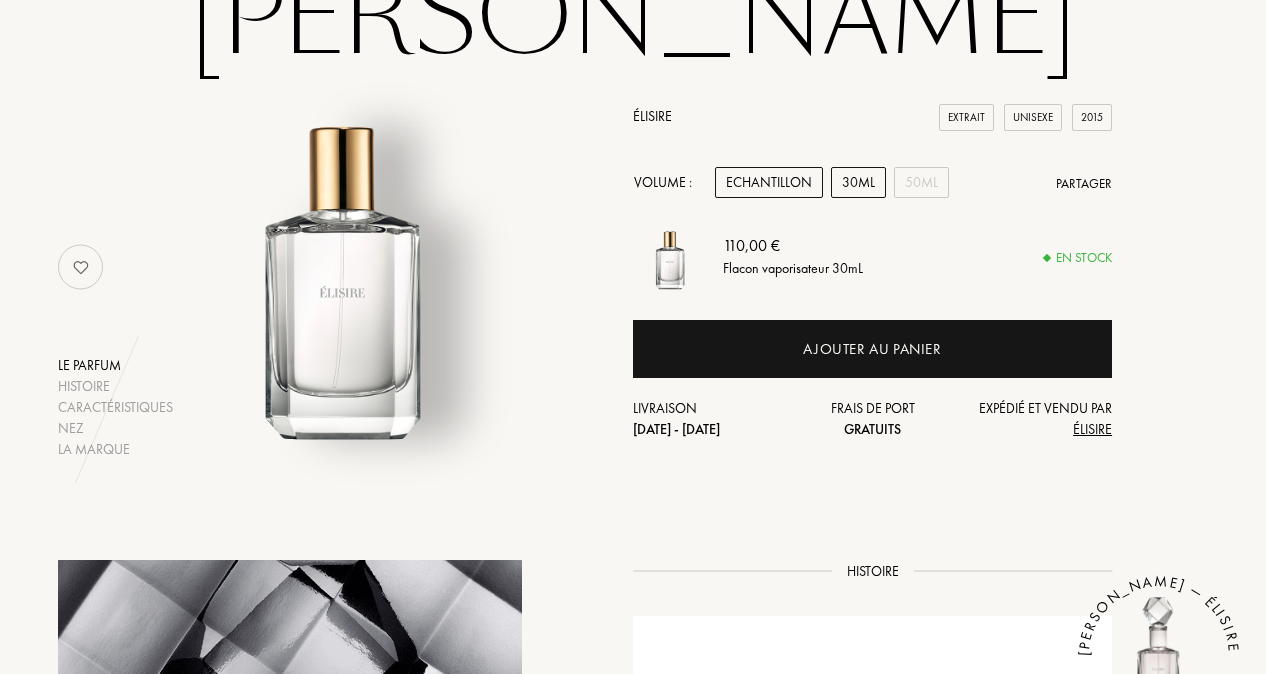 click on "Echantillon" at bounding box center [769, 182] 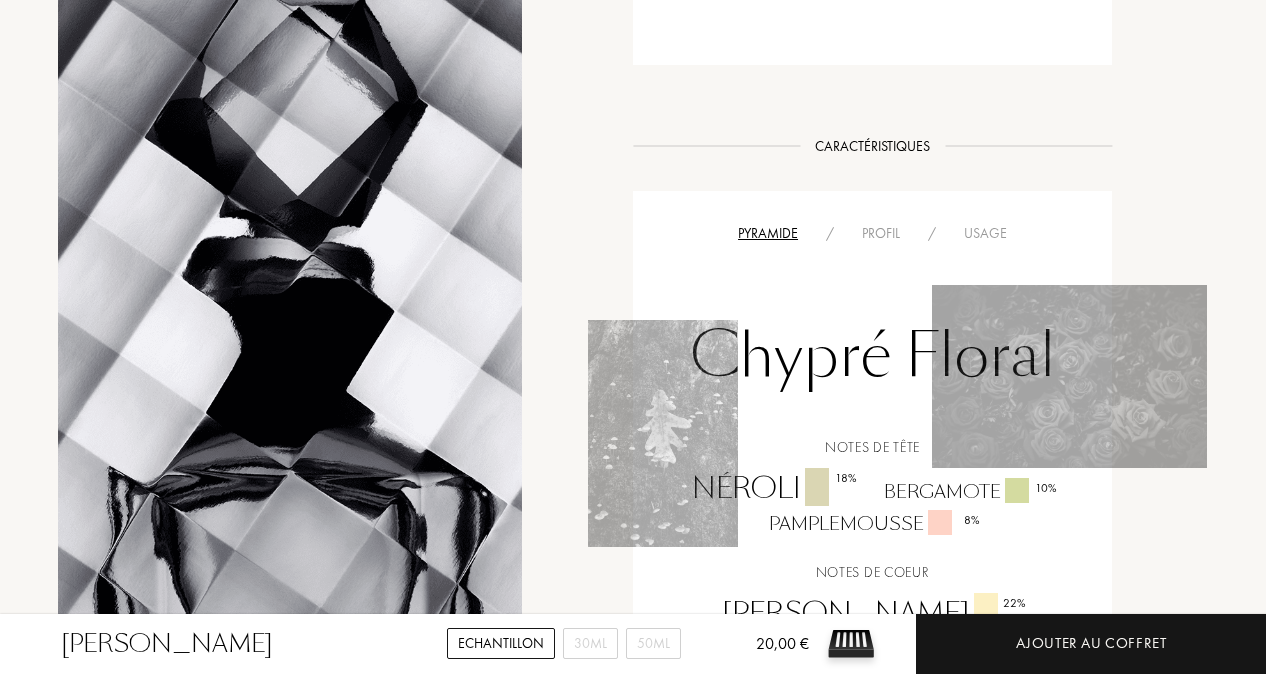 scroll, scrollTop: 1100, scrollLeft: 0, axis: vertical 